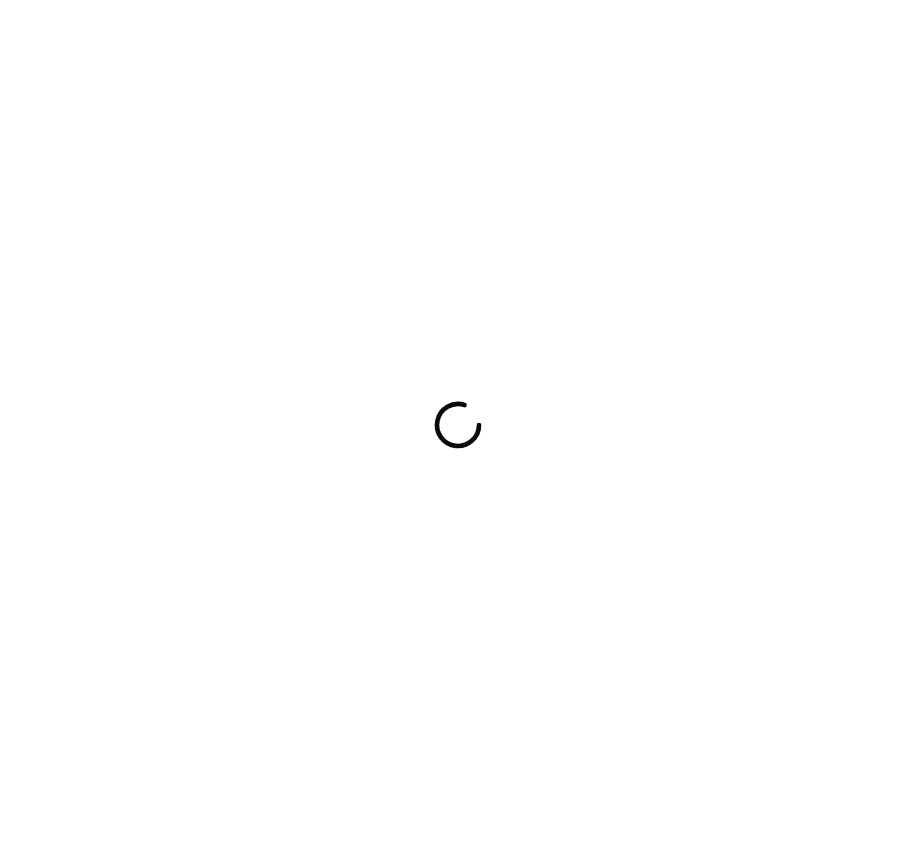 scroll, scrollTop: 0, scrollLeft: 0, axis: both 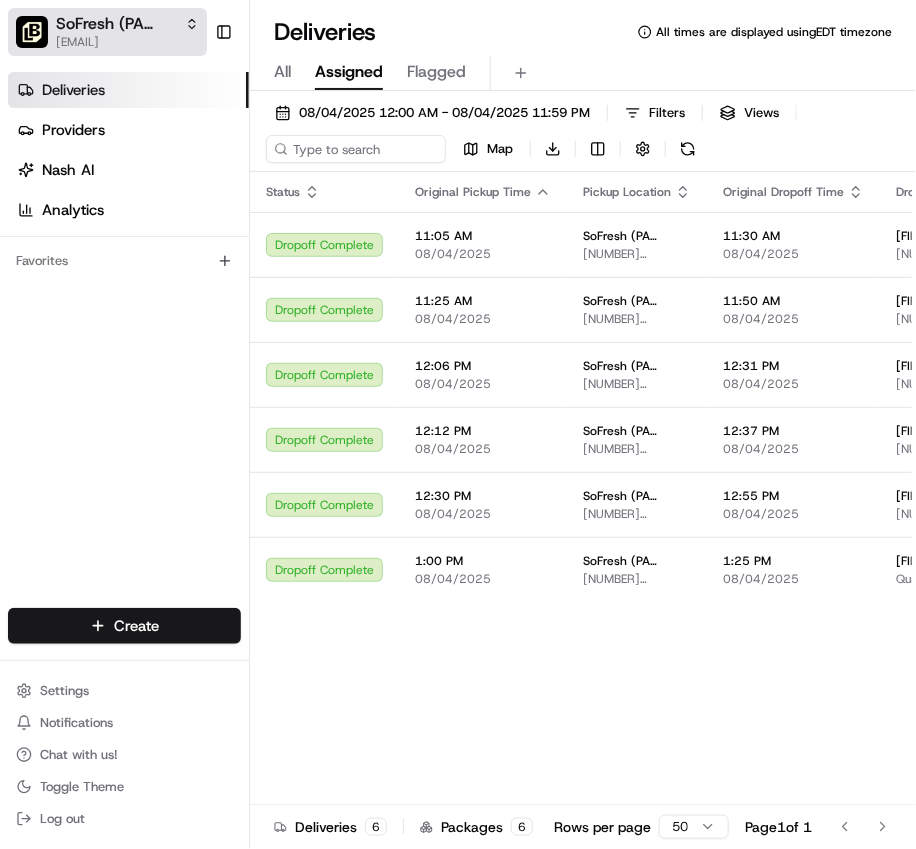 click on "[EMAIL]" at bounding box center (127, 42) 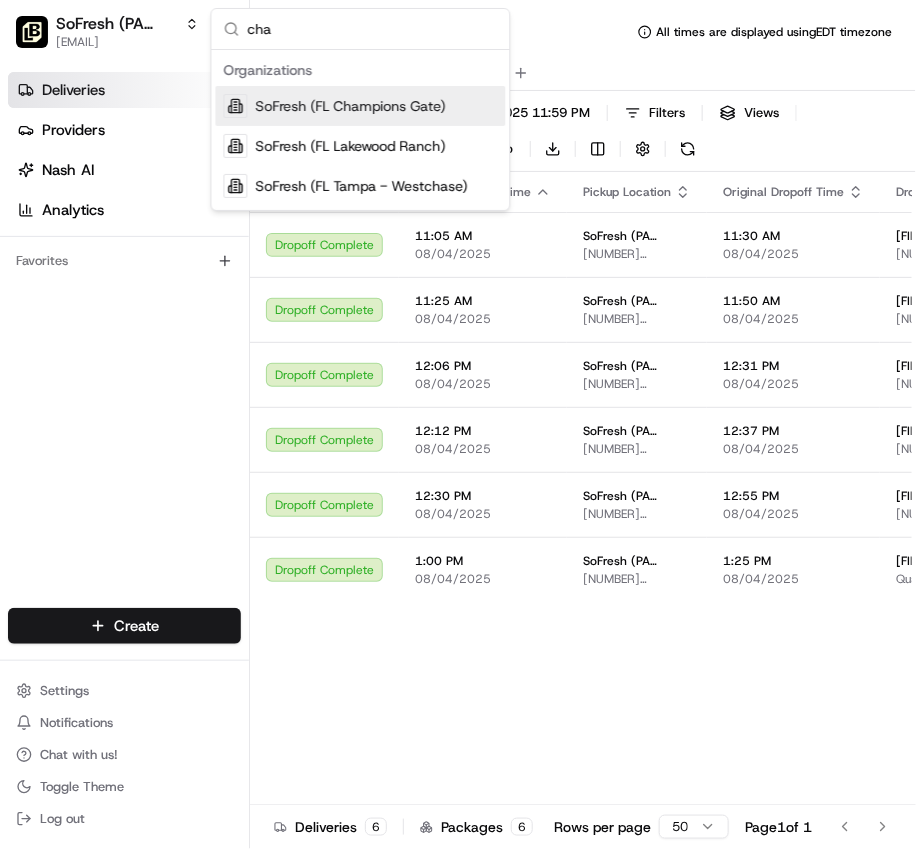 type on "cham" 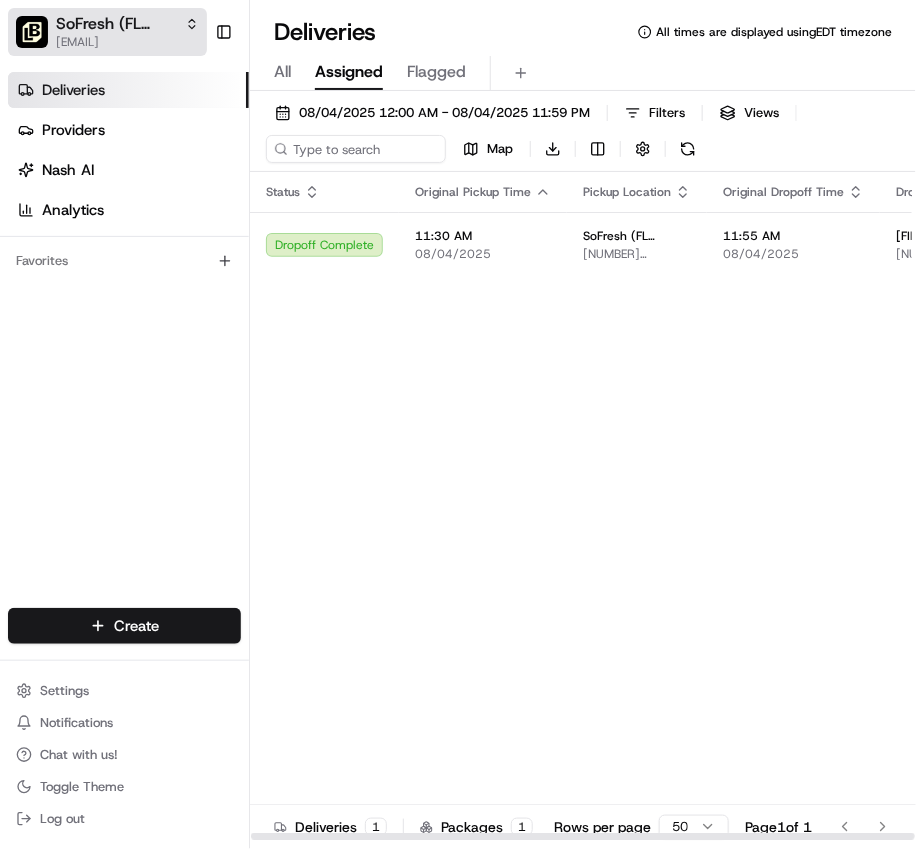 scroll, scrollTop: 0, scrollLeft: 0, axis: both 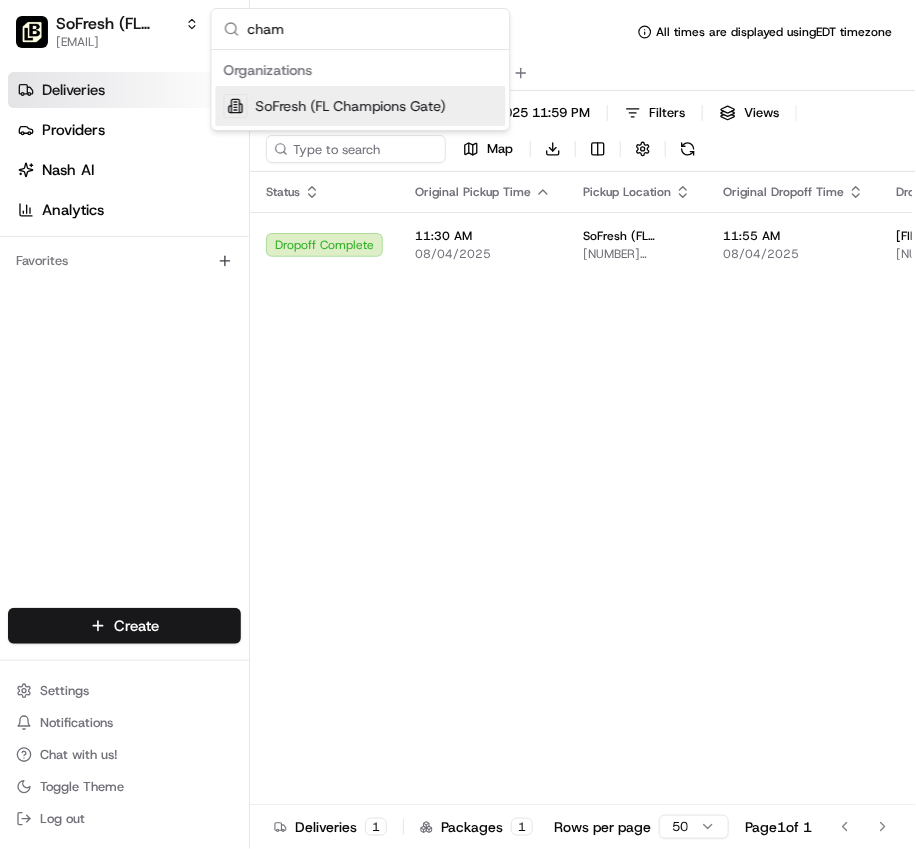 type on "cham" 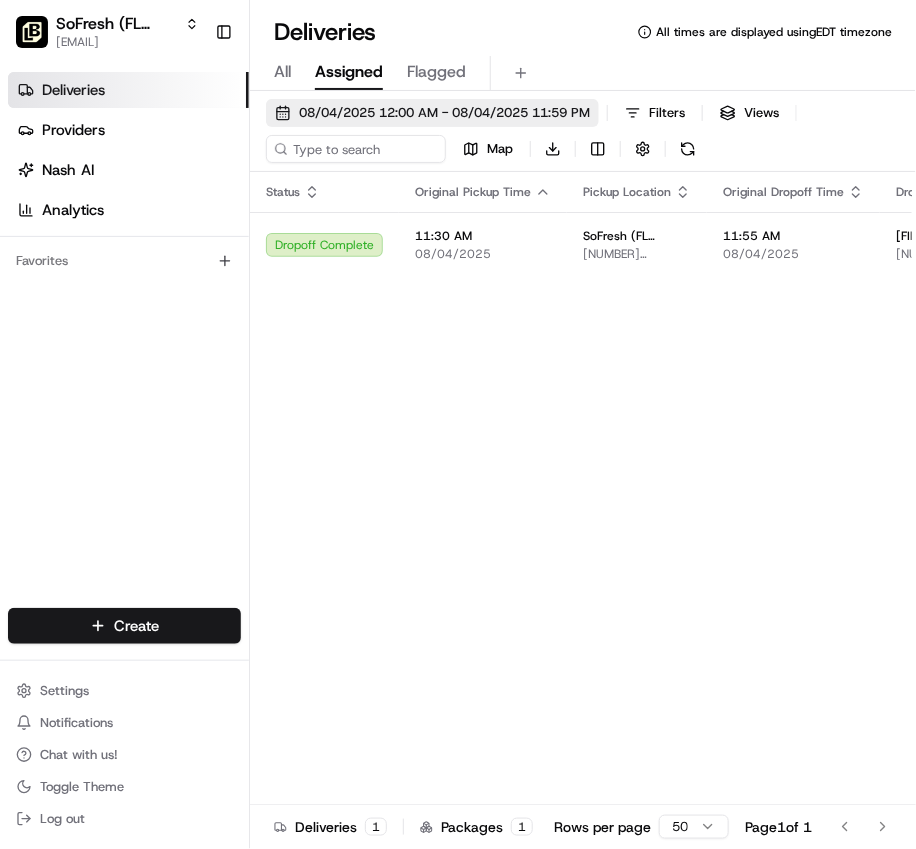 click on "08/04/2025 12:00 AM - 08/04/2025 11:59 PM" at bounding box center (444, 113) 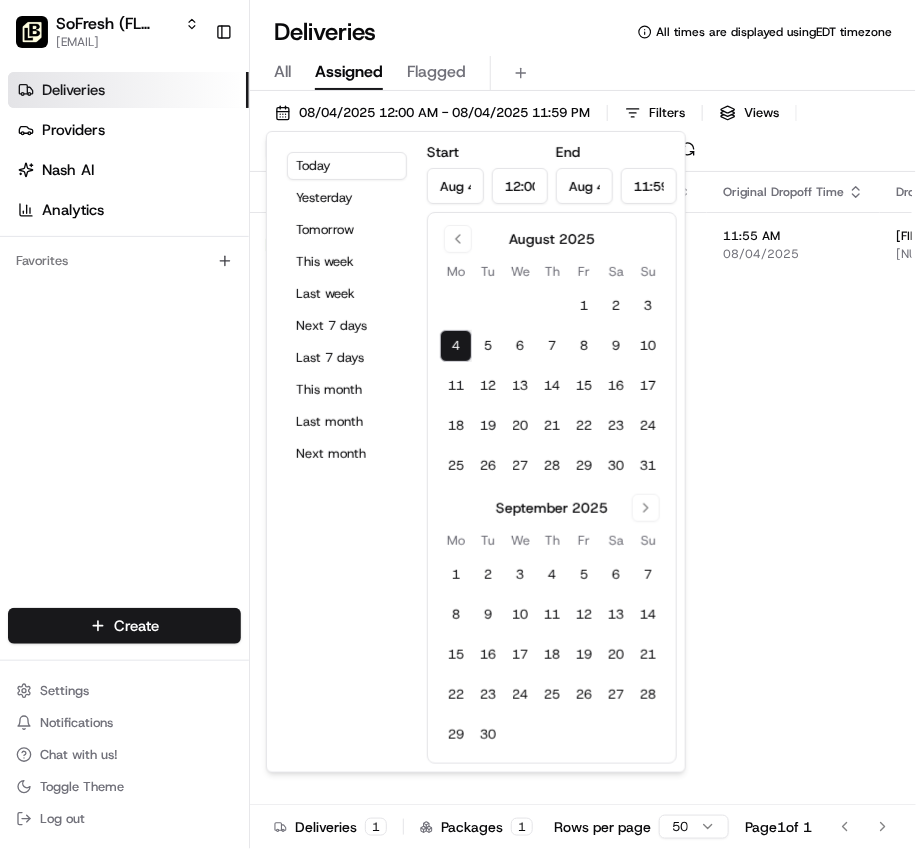 click on "Deliveries All times are displayed using  EDT   timezone All Assigned Flagged 08/04/2025 12:00 AM - 08/04/2025 11:59 PM Filters Views Map Download Status Original Pickup Time Pickup Location Original Dropoff Time Dropoff Location Provider Action Dropoff Complete 11:30 AM 08/04/2025 SoFresh (FL Champions Gate) 8307 Champions Gate Blvd, Davenport, FL 33896, USA 11:55 AM 08/04/2025 Sarah Ice 9035 Leopard Crk Dr, Davenport, FL 33896, USA Uber Jung L. Deliveries 1 Packages 1 Rows per page 50 Page  1  of   1 Go to first page Go to previous page Go to next page Go to last page" at bounding box center [583, 424] 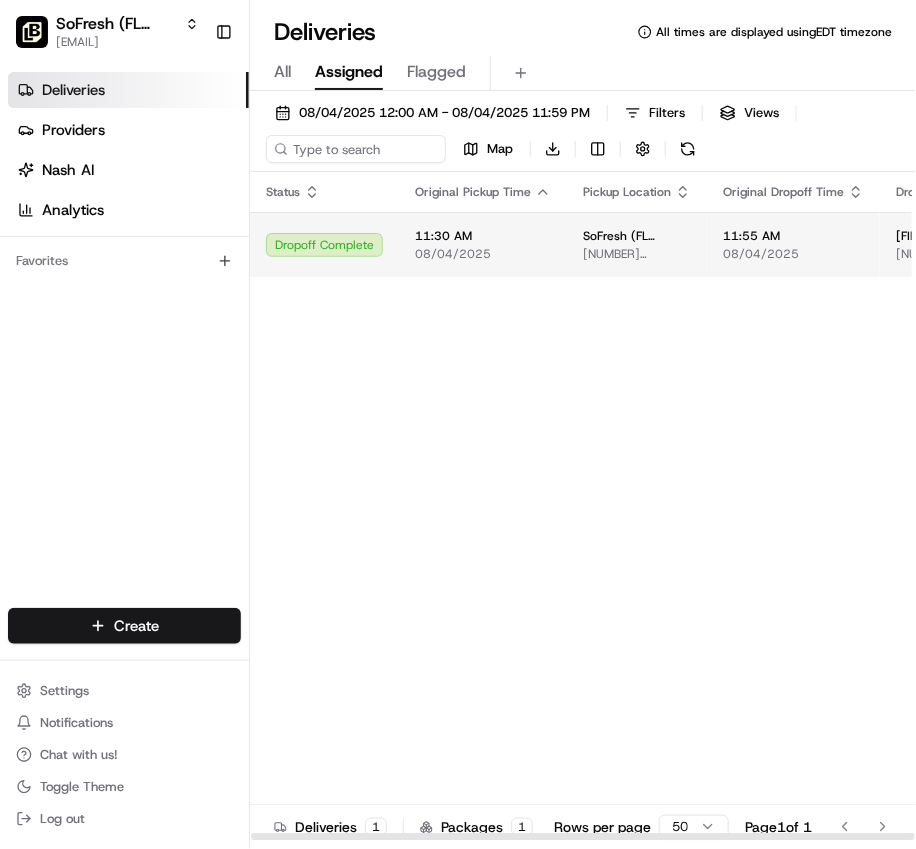 click on "08/04/2025" at bounding box center [483, 254] 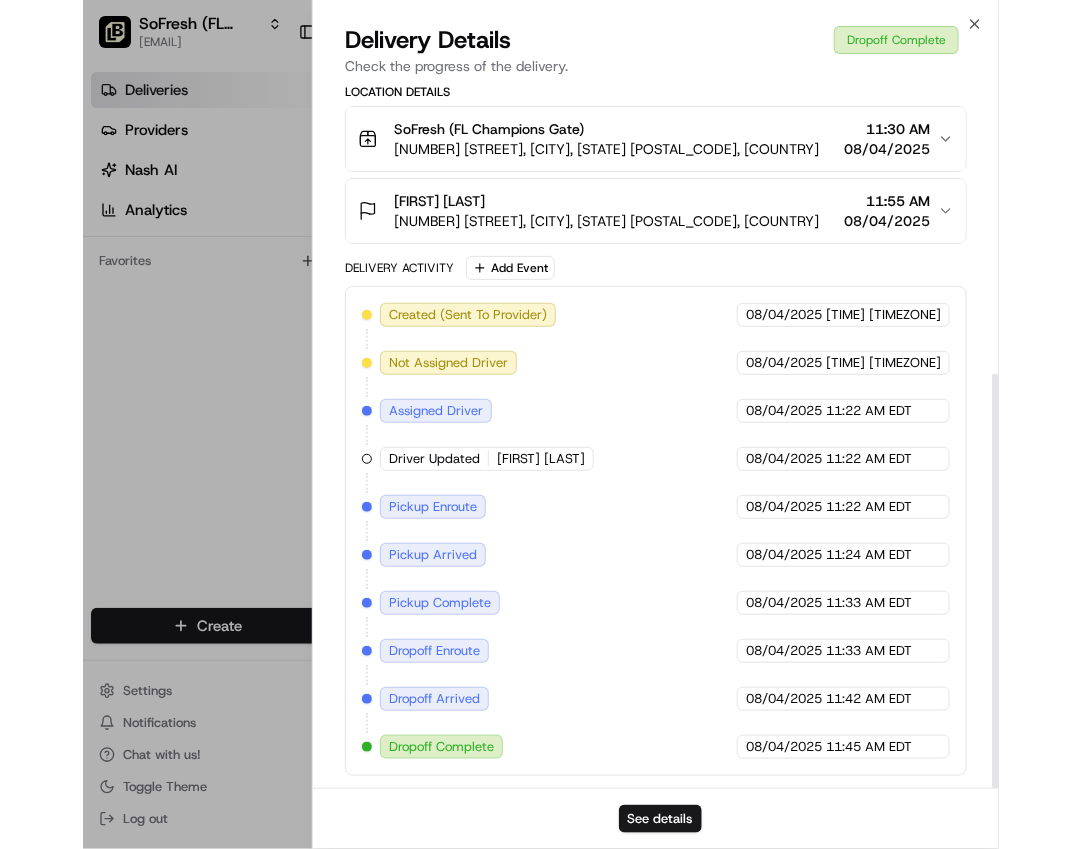 scroll, scrollTop: 492, scrollLeft: 0, axis: vertical 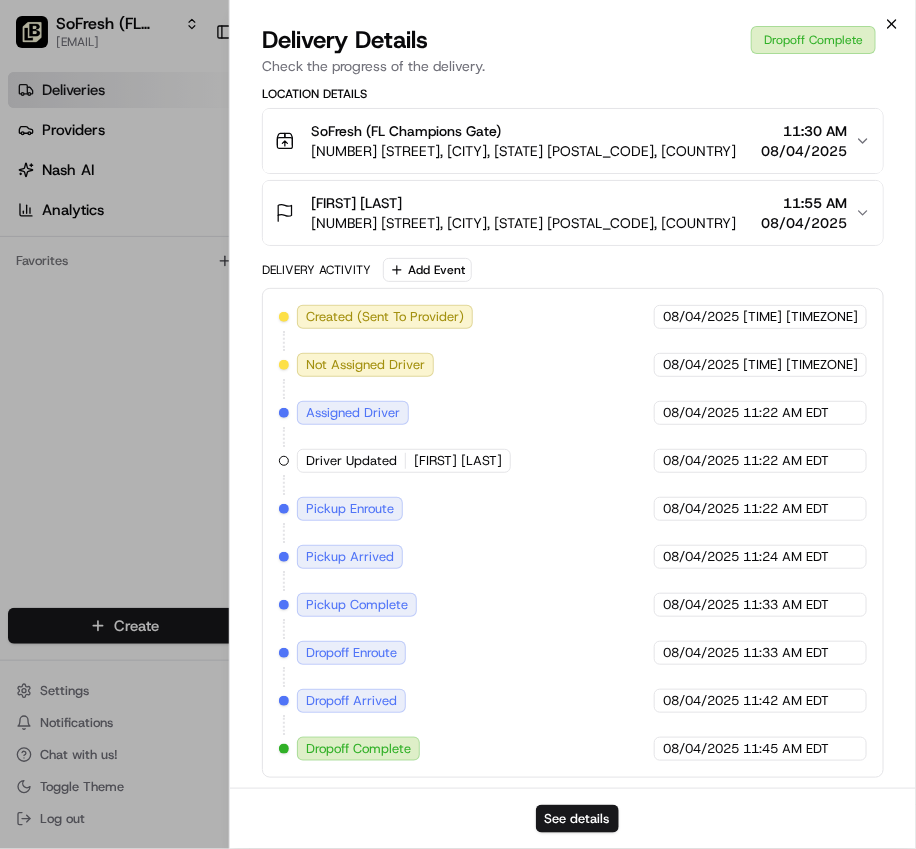 click 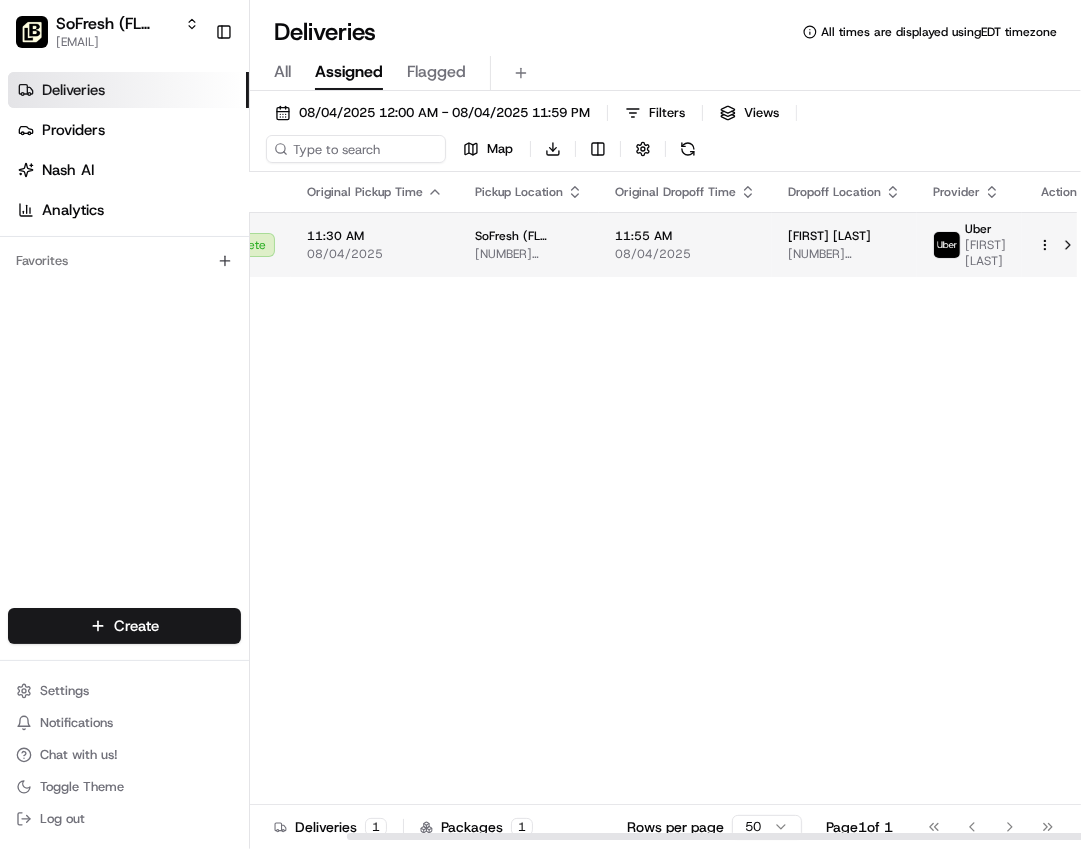 scroll, scrollTop: 0, scrollLeft: 0, axis: both 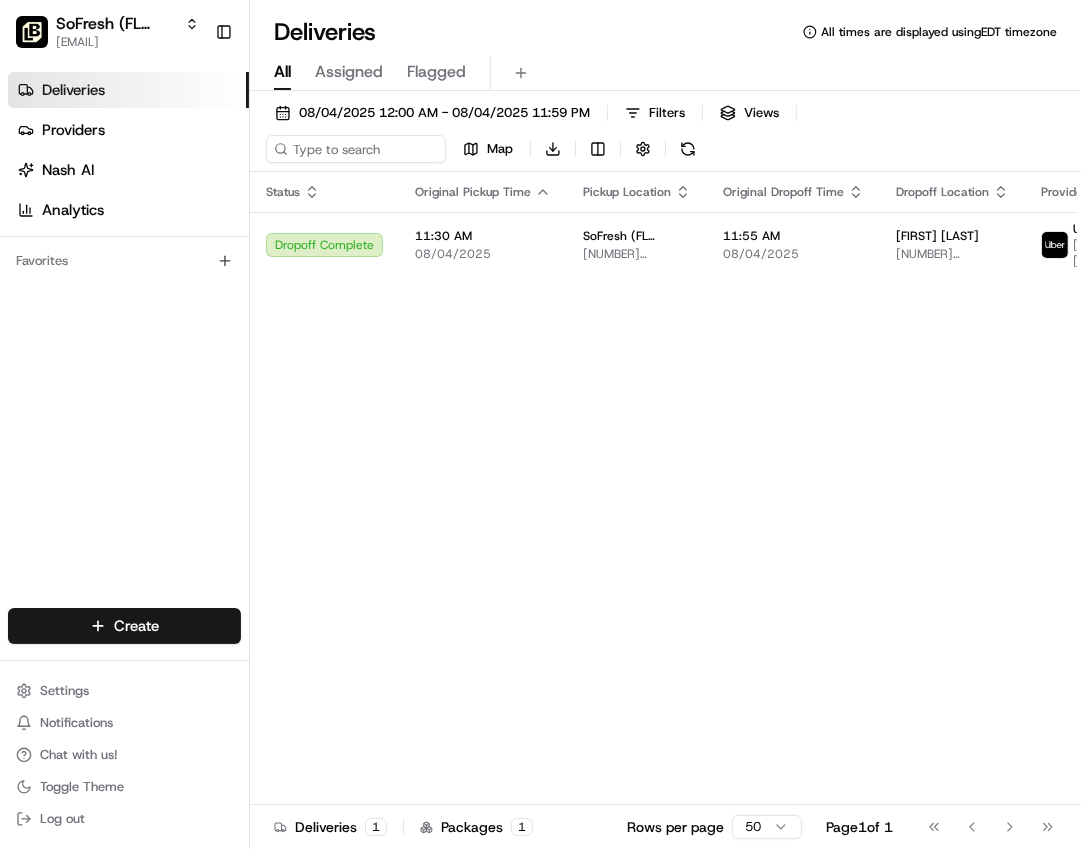 click on "All" at bounding box center (282, 72) 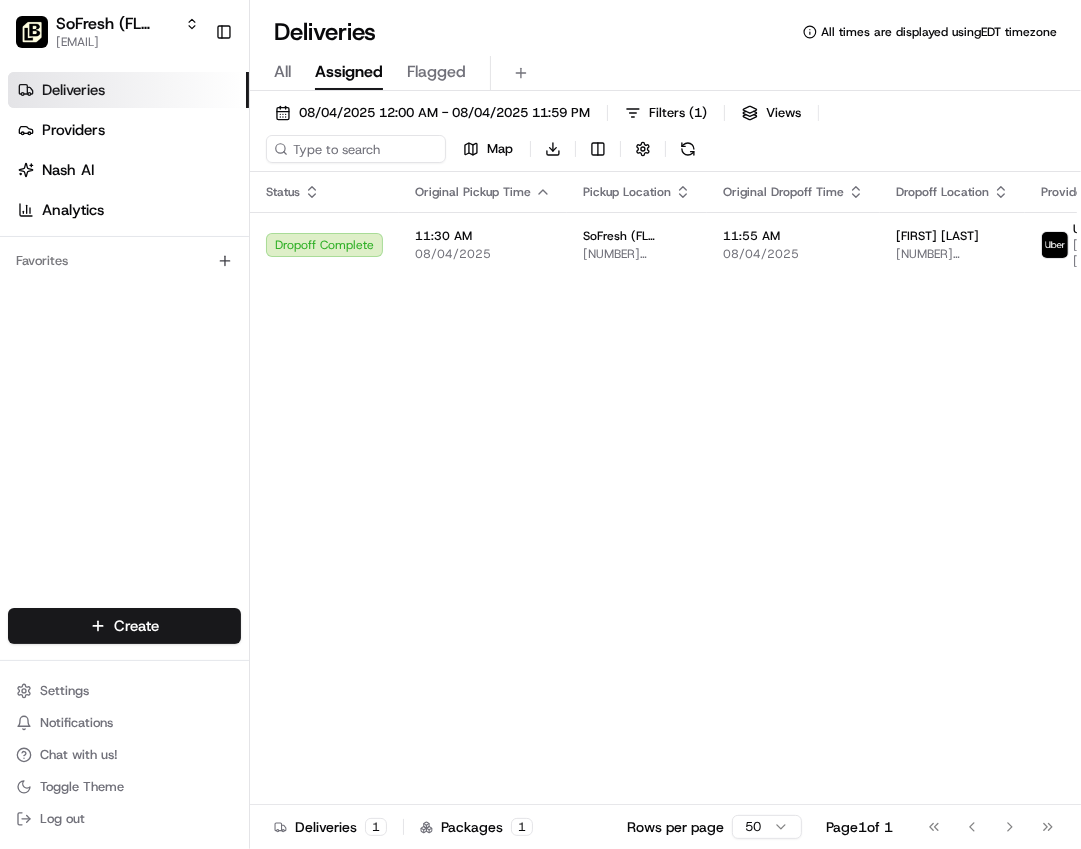 click on "All Assigned Flagged" at bounding box center (665, 73) 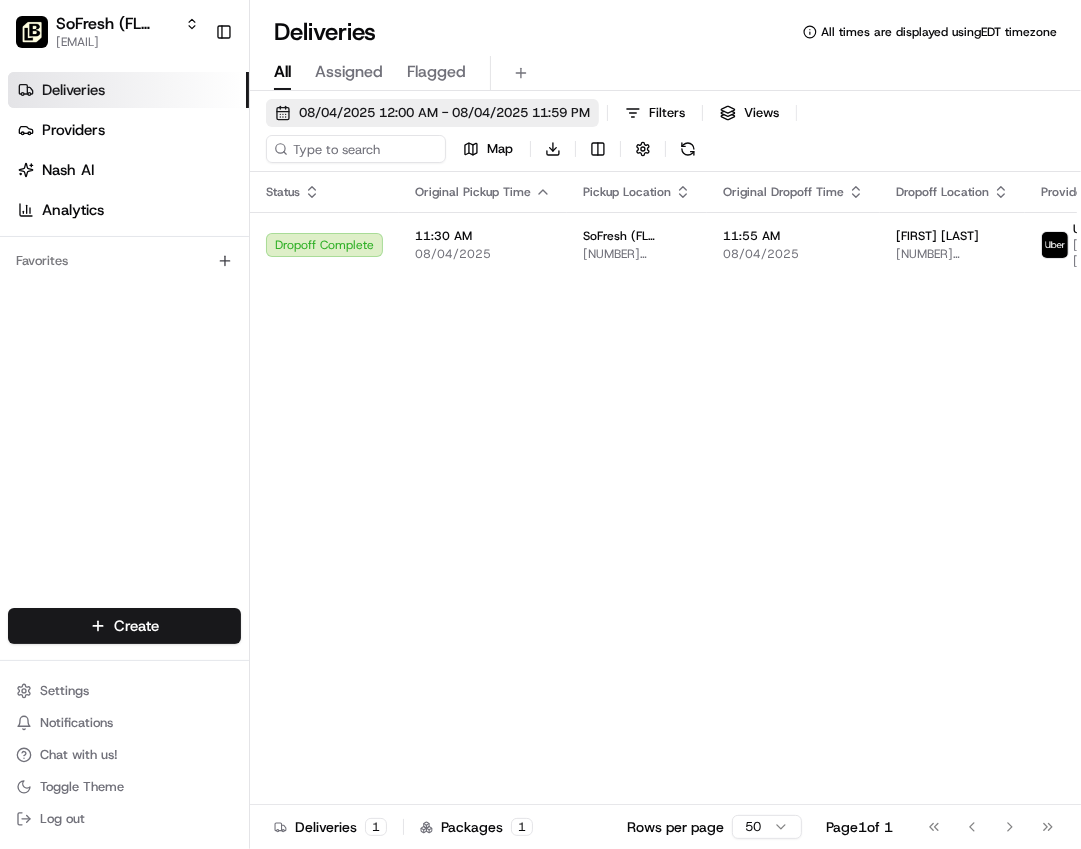 click on "08/04/2025 12:00 AM - 08/04/2025 11:59 PM" at bounding box center (444, 113) 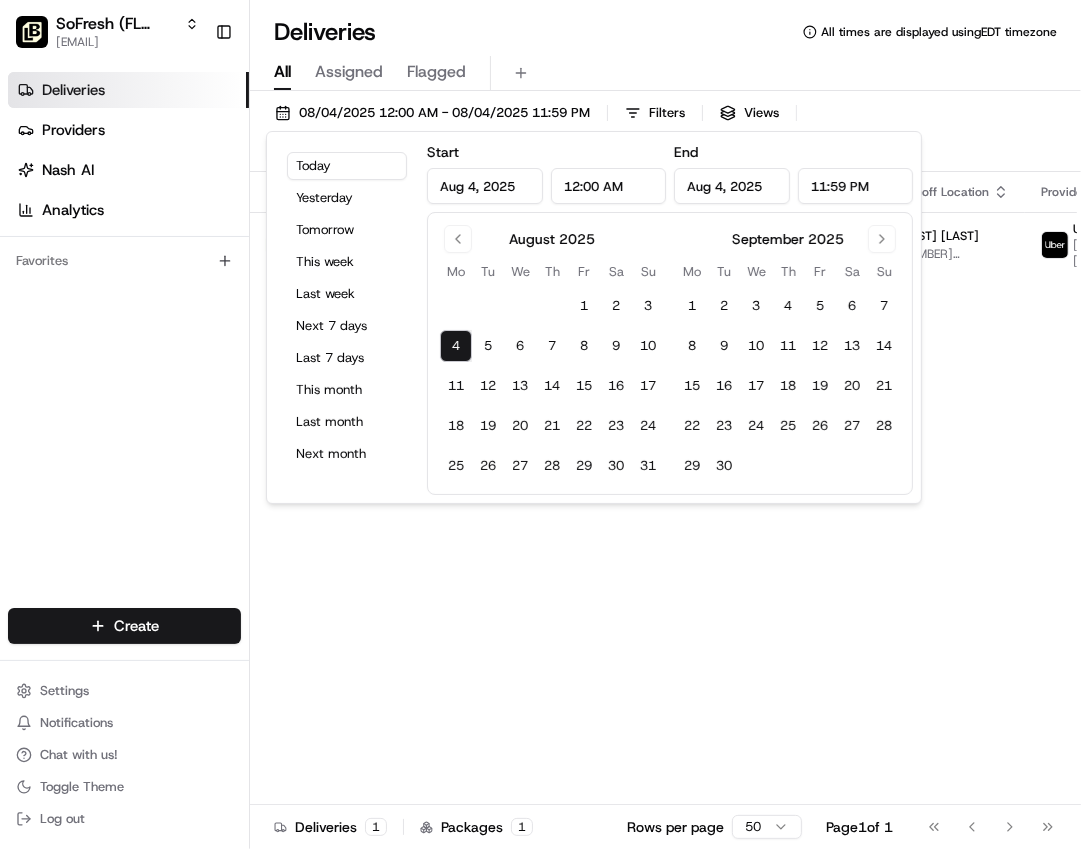 click on "4" at bounding box center [456, 346] 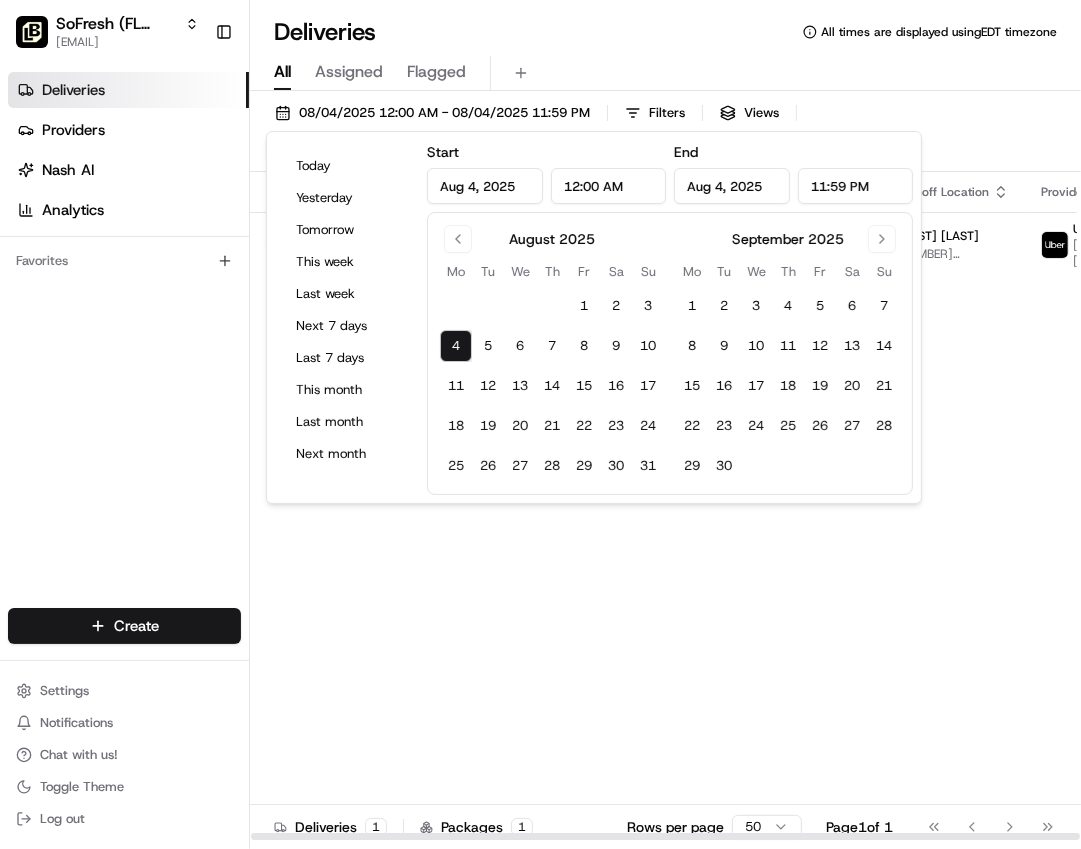 click on "Status Original Pickup Time Pickup Location Original Dropoff Time Dropoff Location Provider Action Dropoff Complete 11:30 AM 08/04/2025 SoFresh (FL Champions Gate) 8307 Champions Gate Blvd, Davenport, FL 33896, USA 11:55 AM 08/04/2025 Sarah Ice 9035 Leopard Crk Dr, Davenport, FL 33896, USA Uber Jung L." at bounding box center [727, 506] 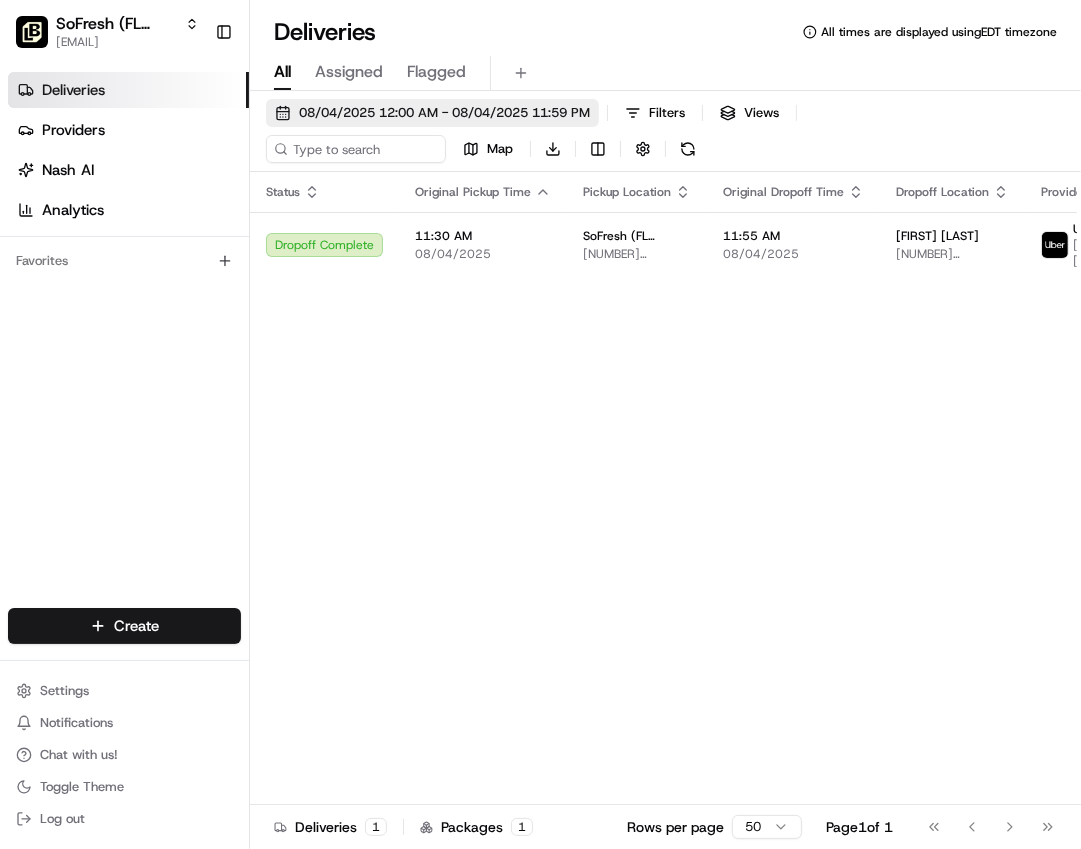 click on "08/04/2025 12:00 AM - 08/04/2025 11:59 PM" at bounding box center [444, 113] 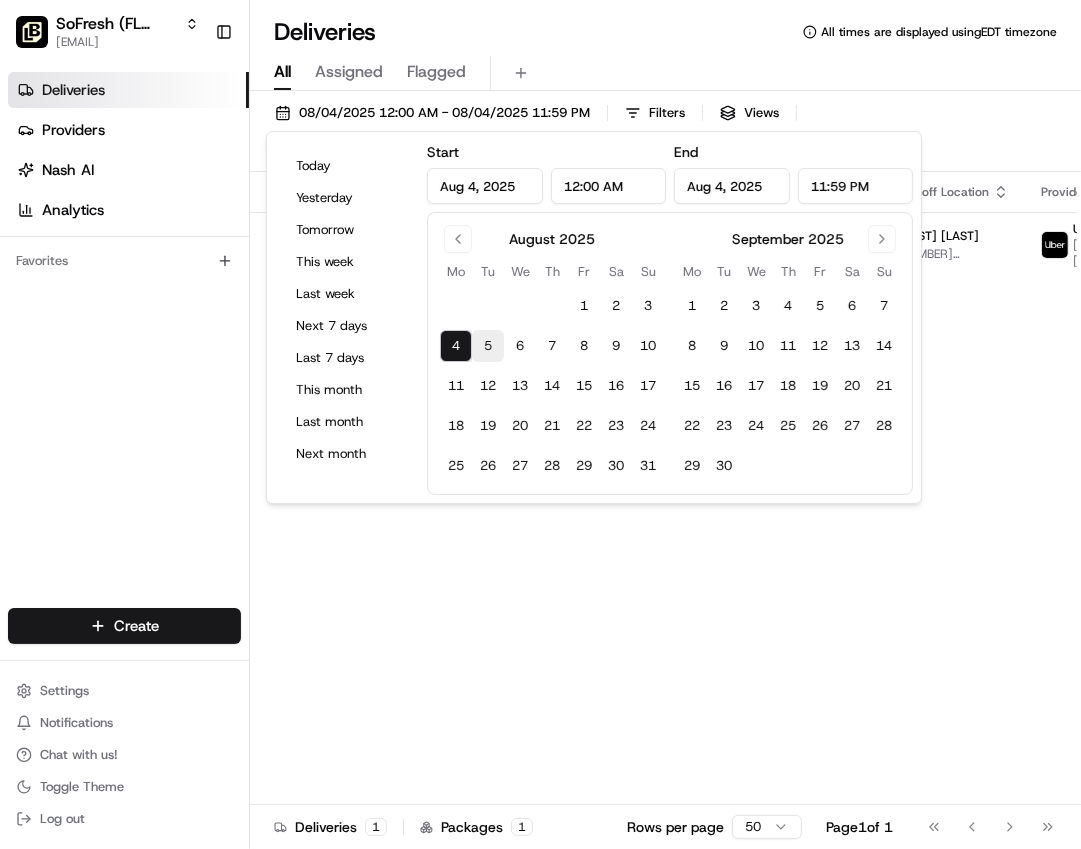 click on "5" at bounding box center (488, 346) 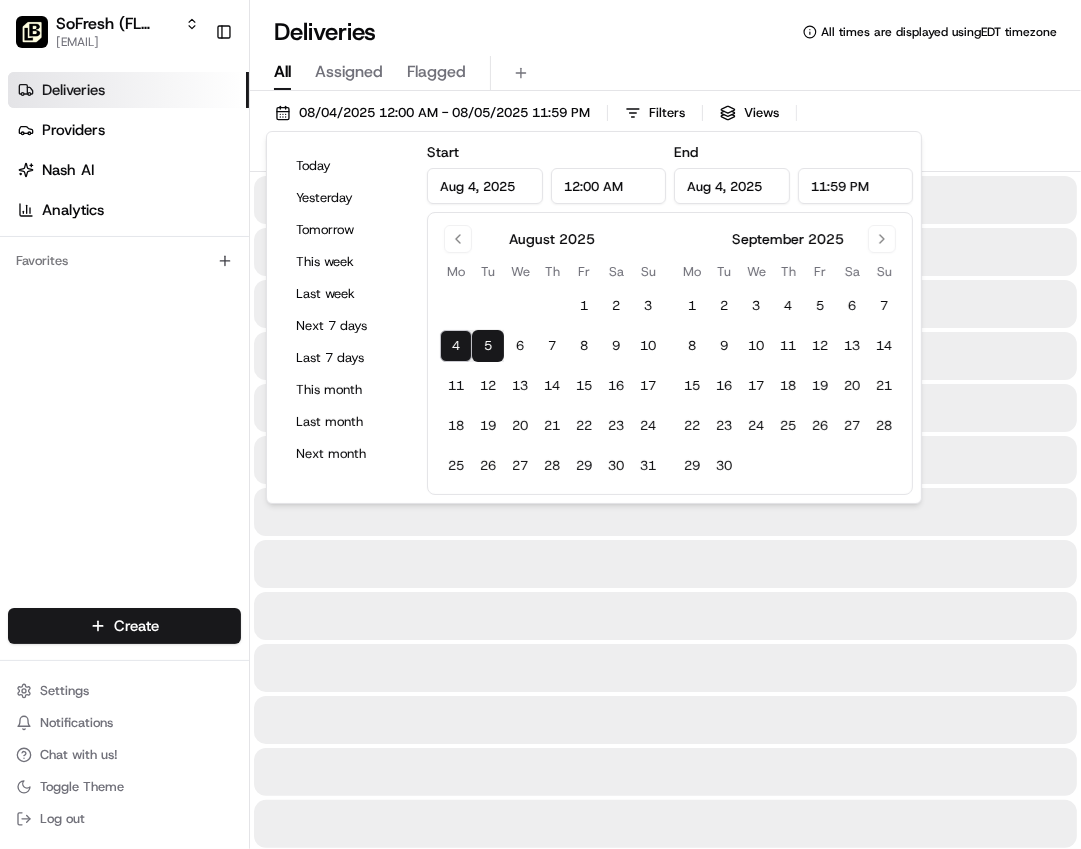 type on "Aug 5, 2025" 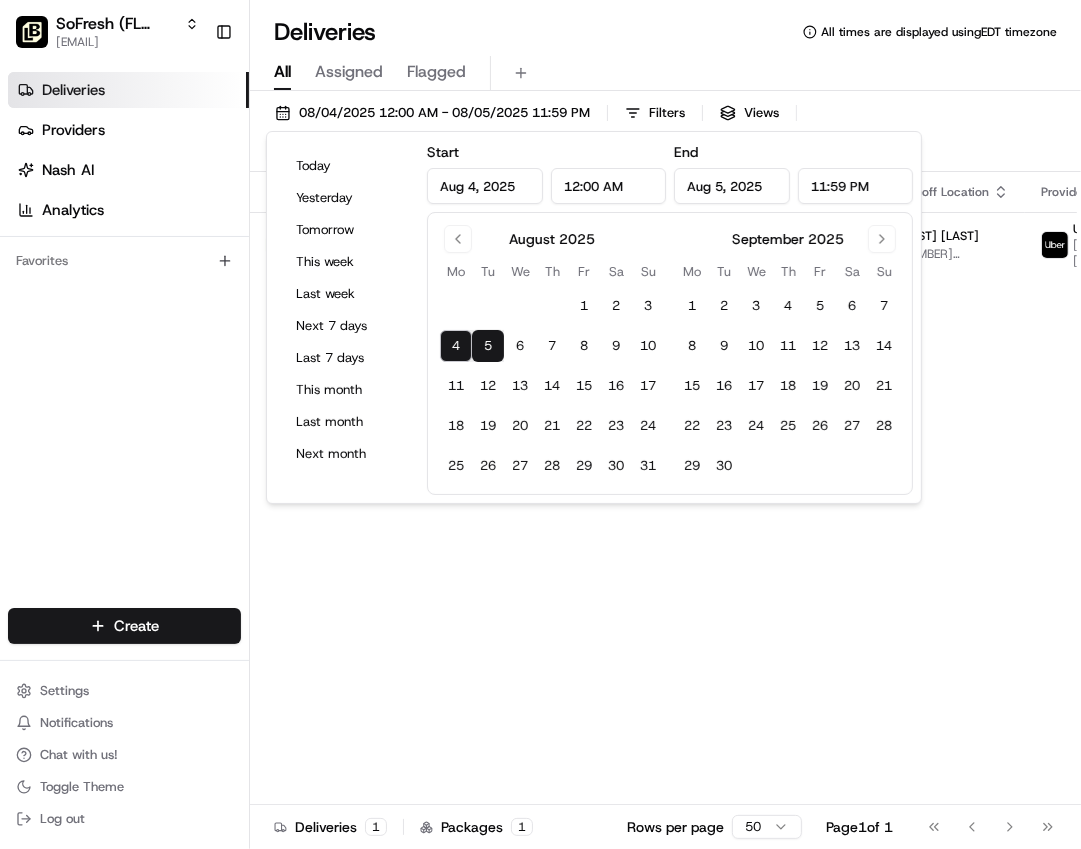 click on "All Assigned Flagged" at bounding box center (665, 73) 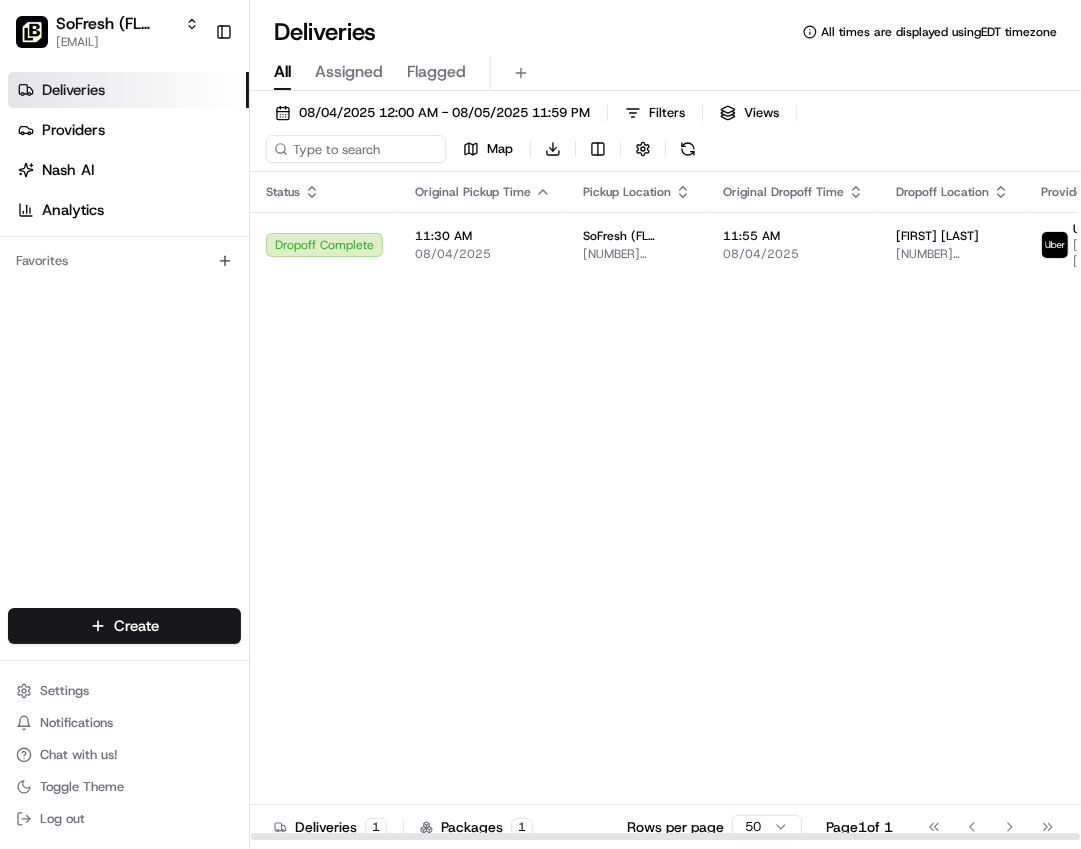 click on "08/04/2025 12:00 AM - 08/05/2025 11:59 PM Filters Views Map Download" at bounding box center [665, 135] 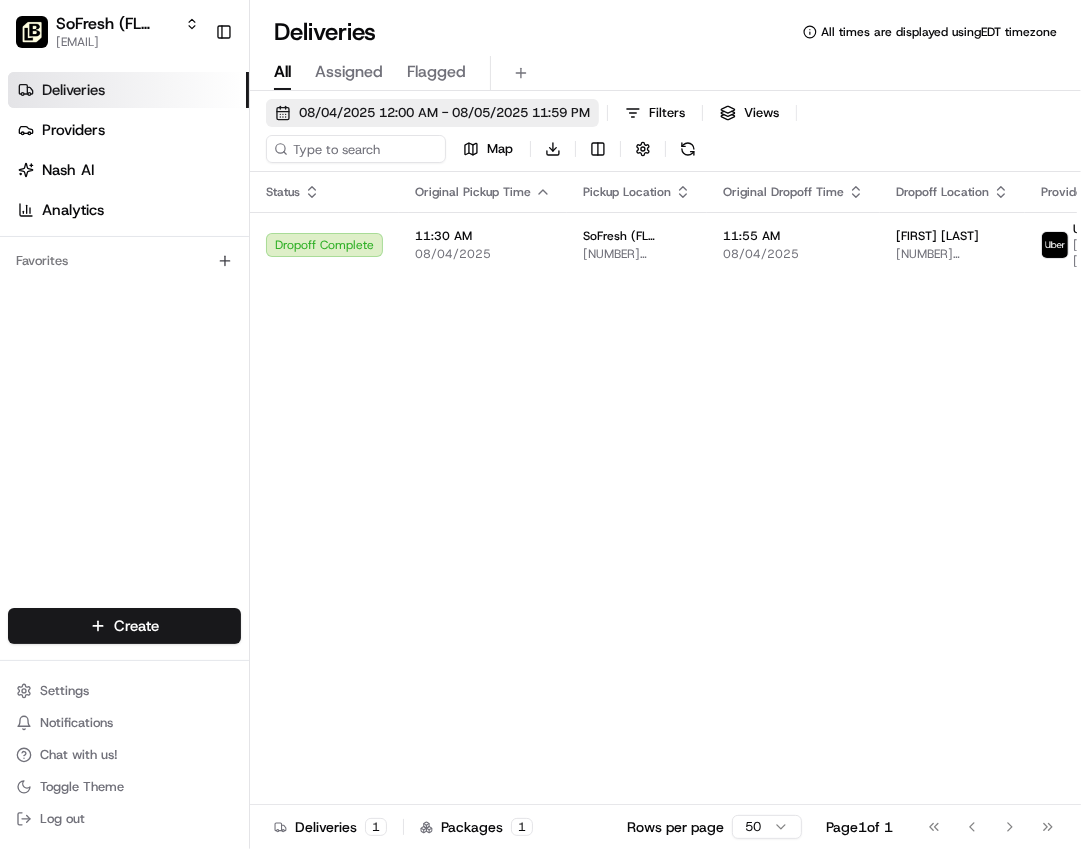 click on "08/04/2025 12:00 AM - 08/05/2025 11:59 PM" at bounding box center (444, 113) 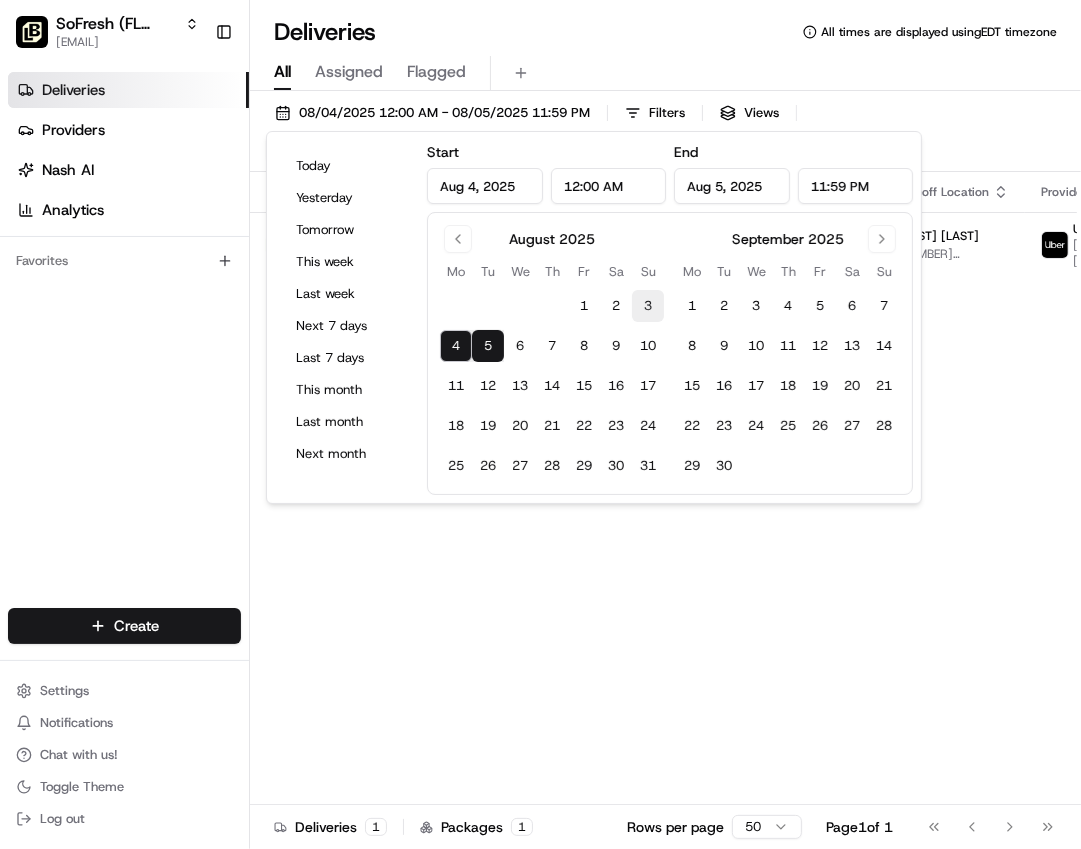click on "3" at bounding box center (648, 306) 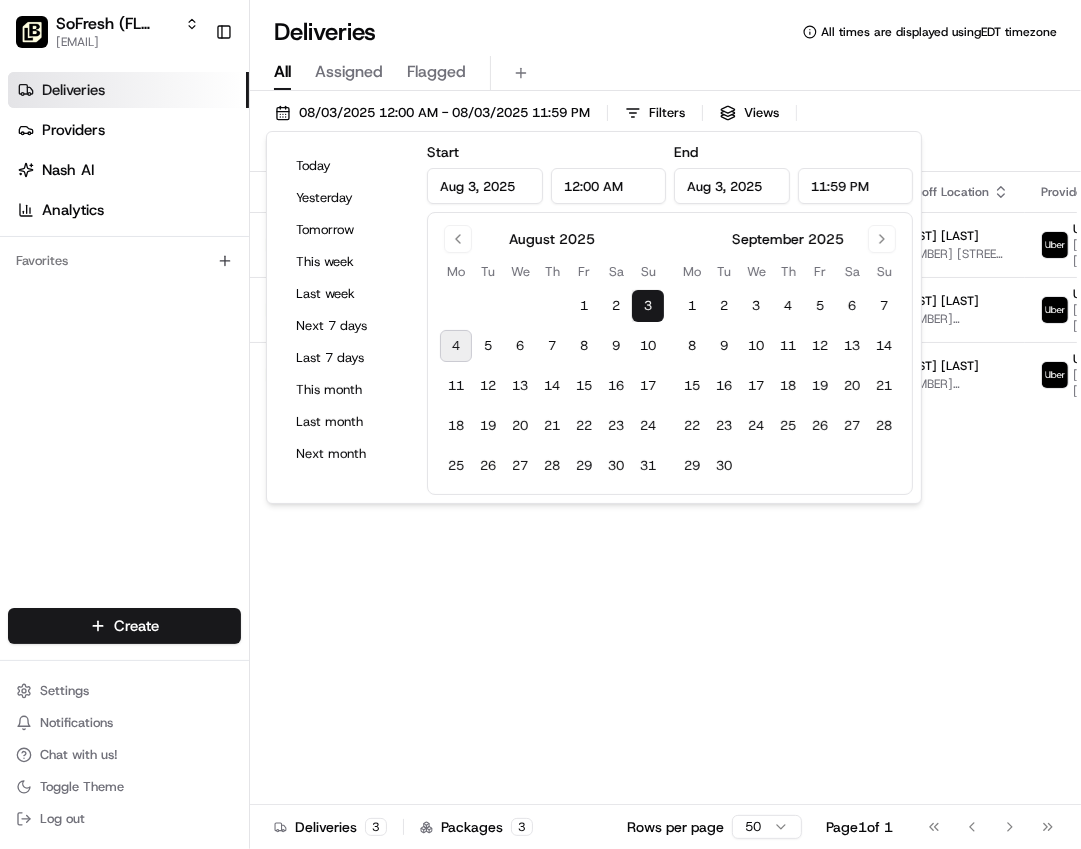click on "All Assigned Flagged" at bounding box center [665, 73] 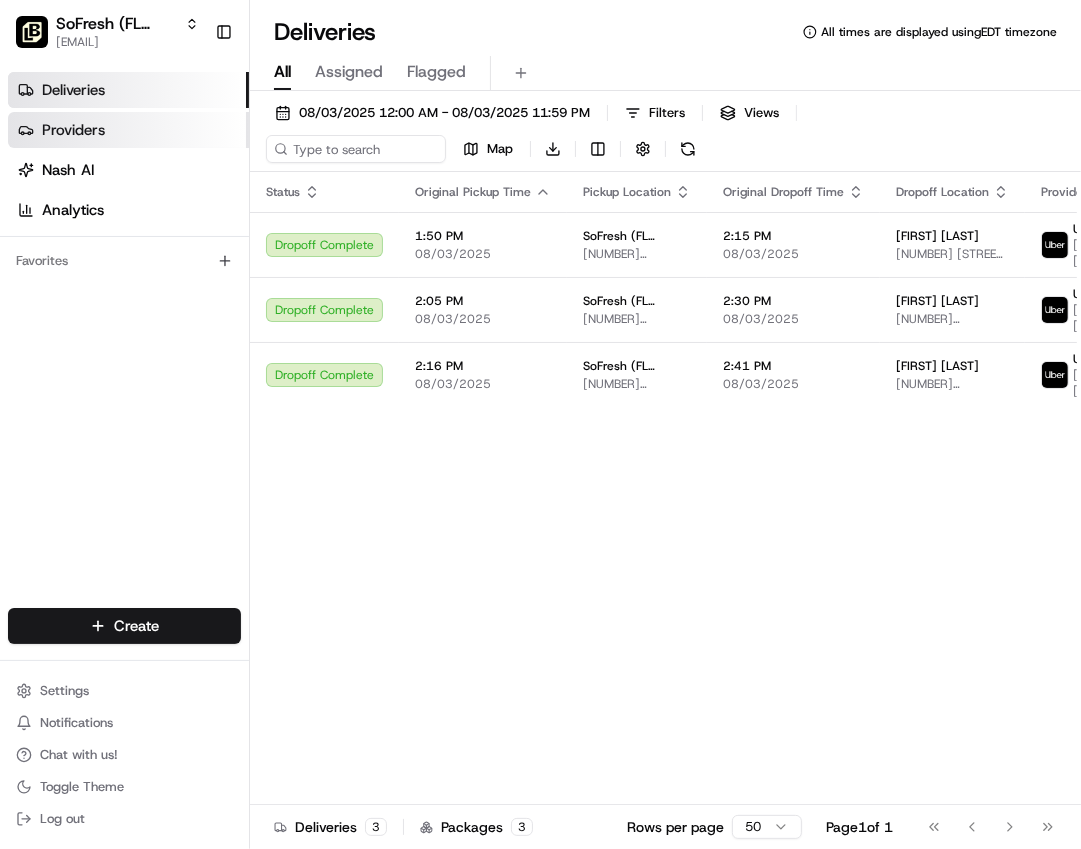 click on "Providers" at bounding box center (128, 130) 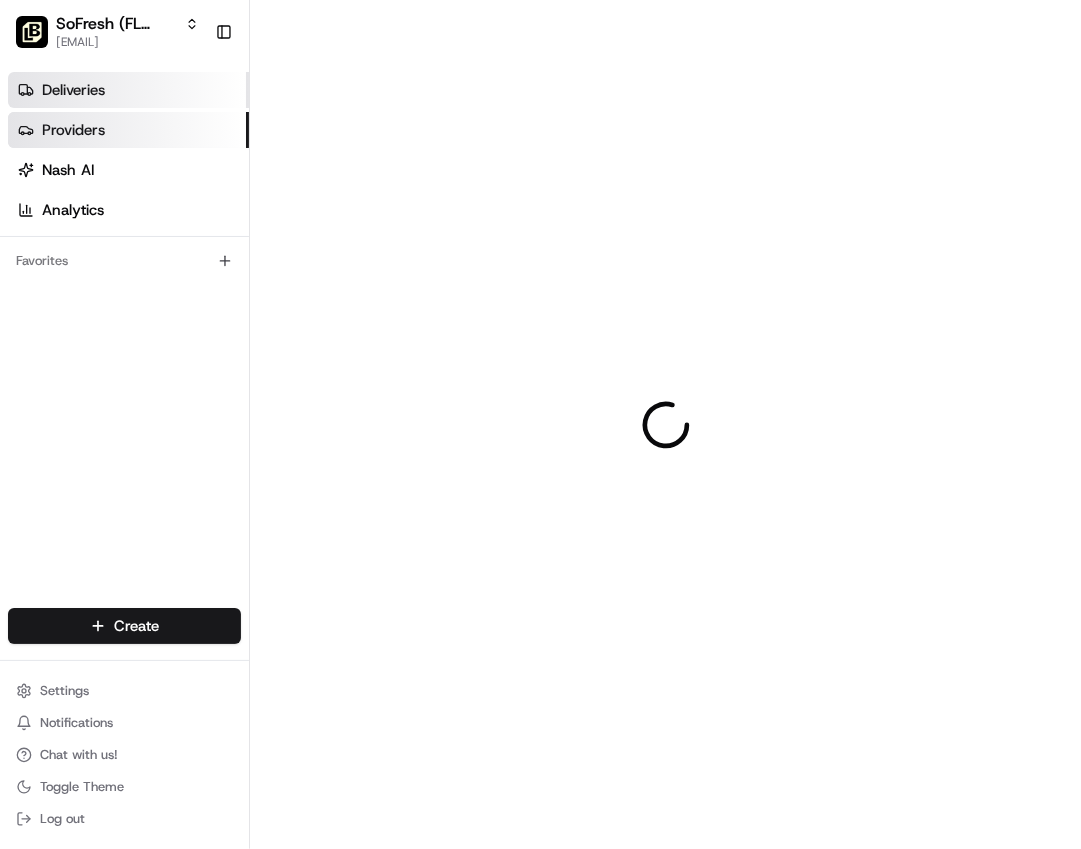 click on "Deliveries" at bounding box center (128, 90) 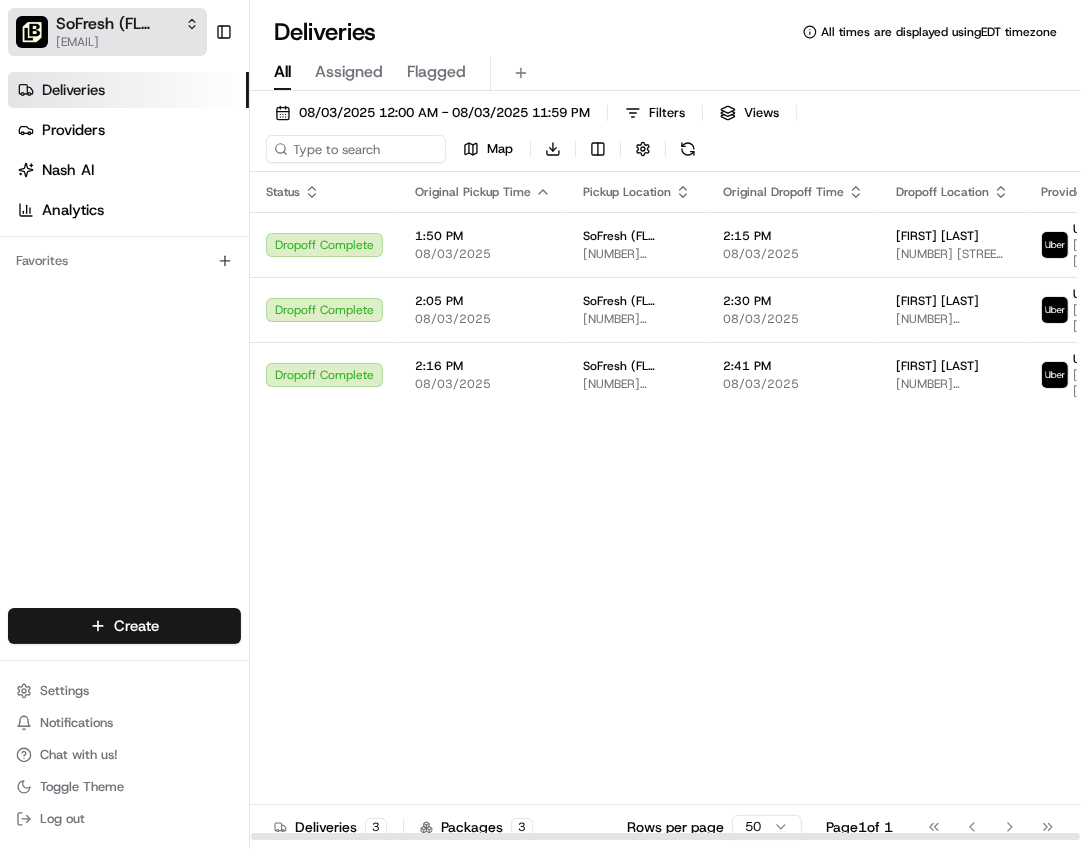 click on "[EMAIL]" at bounding box center (127, 42) 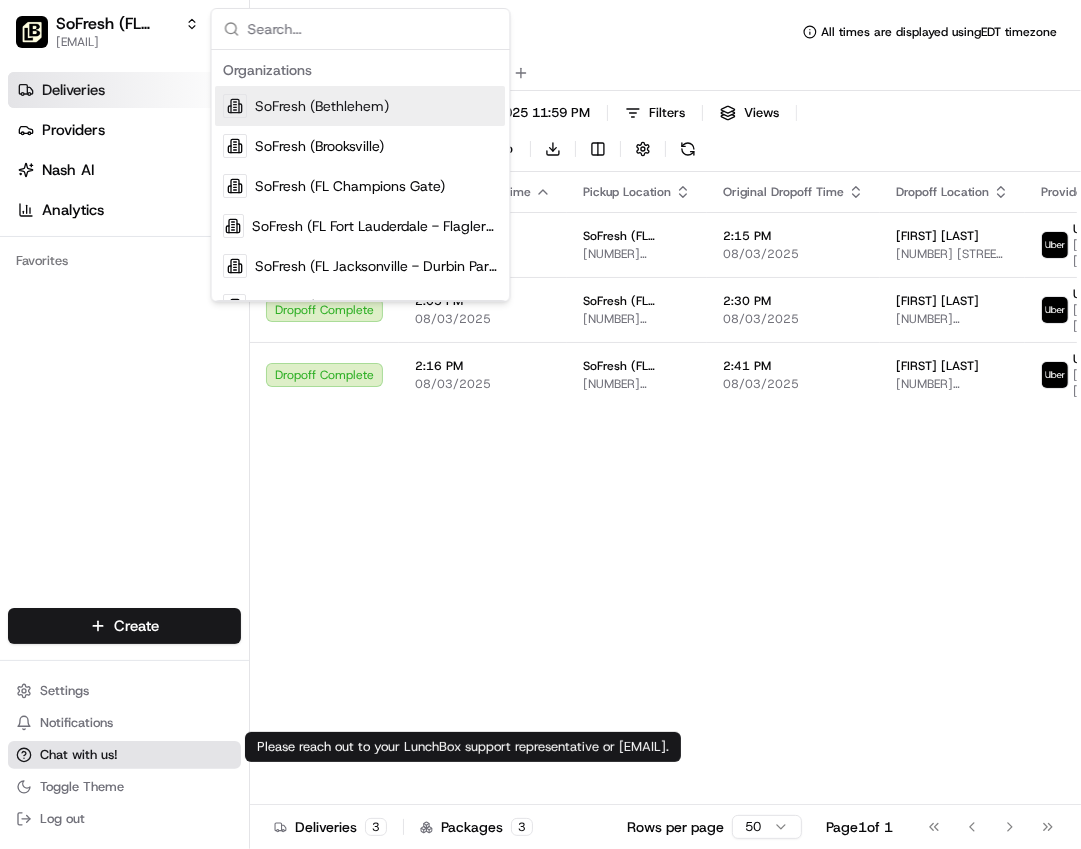 type 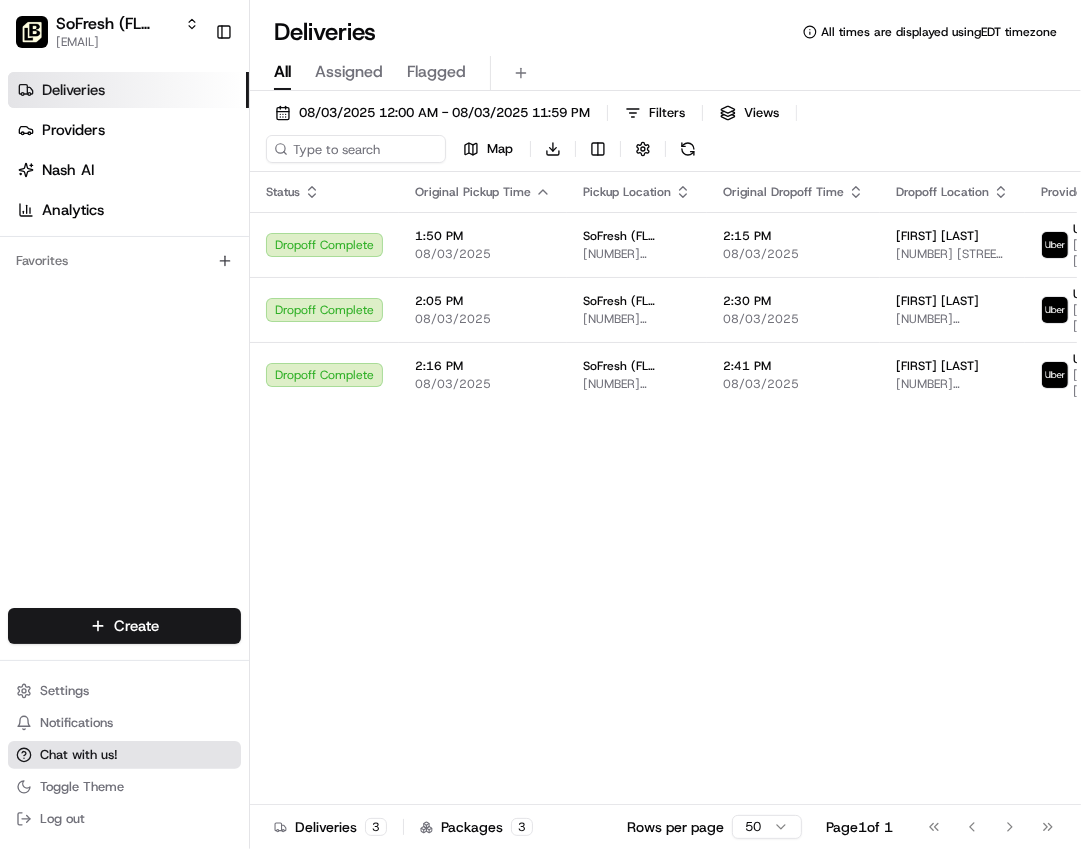 click on "Chat with us!" at bounding box center [79, 755] 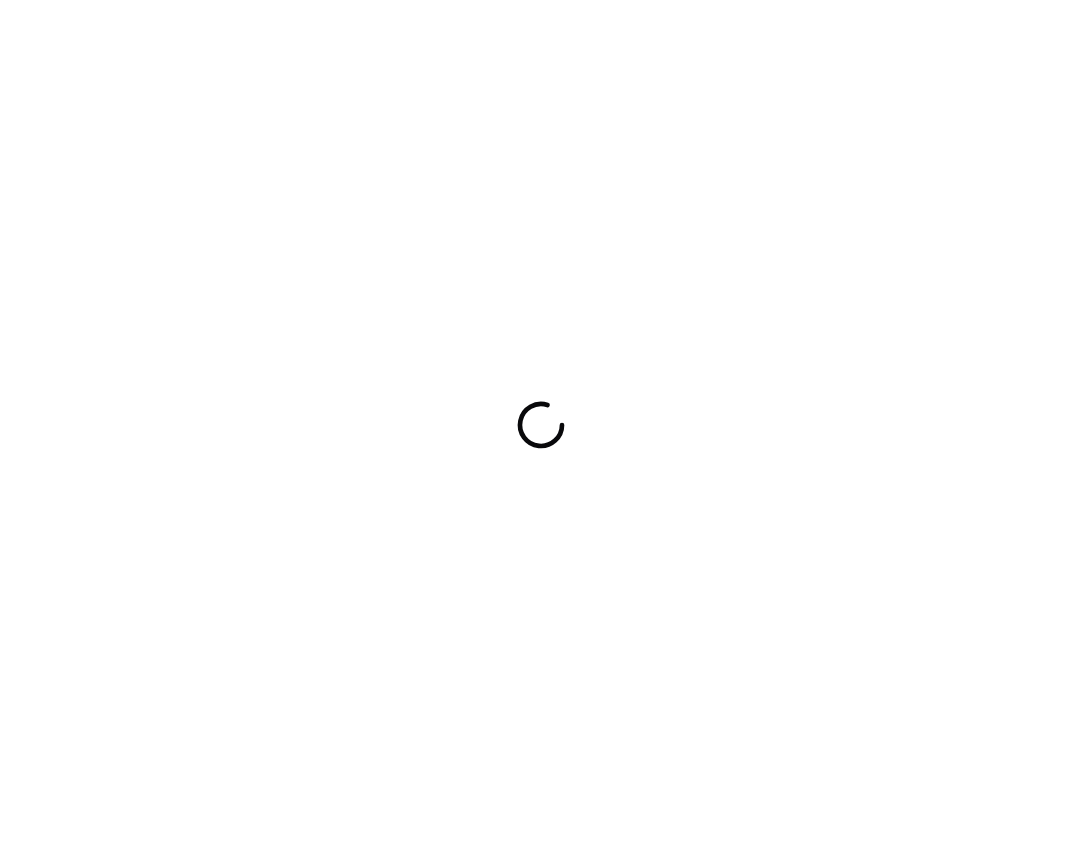 scroll, scrollTop: 0, scrollLeft: 0, axis: both 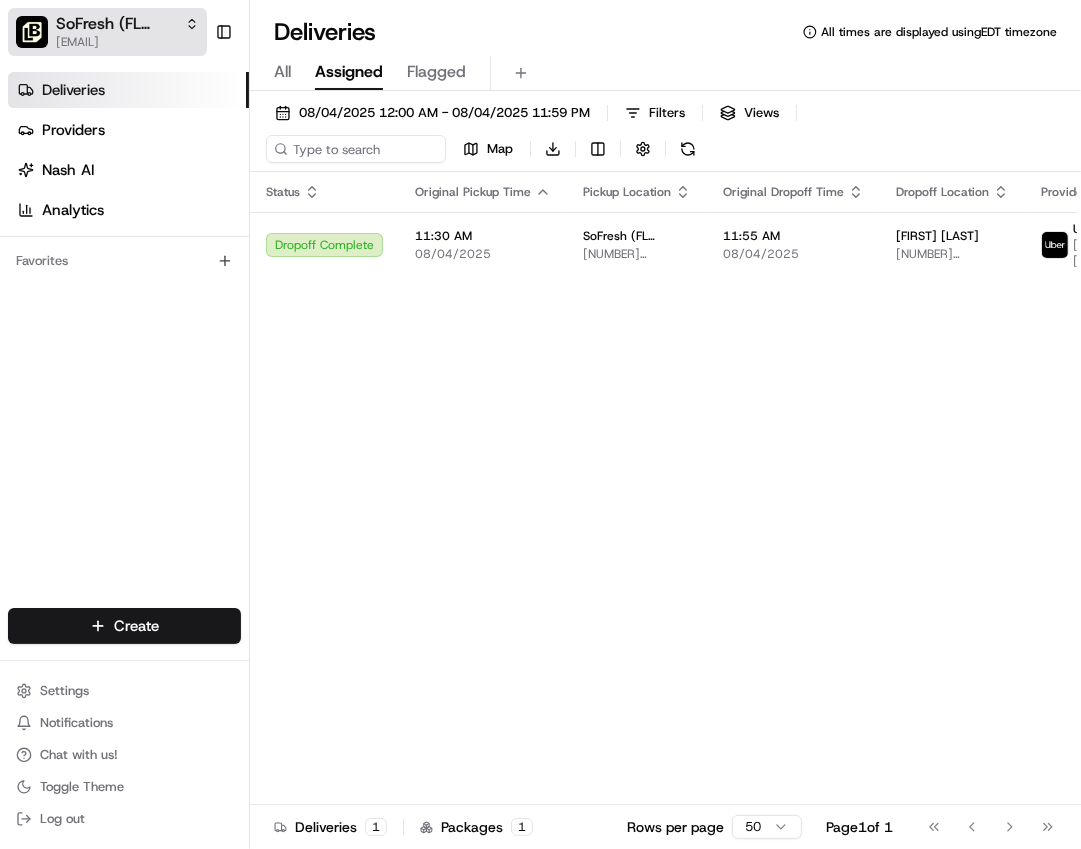 click on "[EMAIL]" at bounding box center [127, 42] 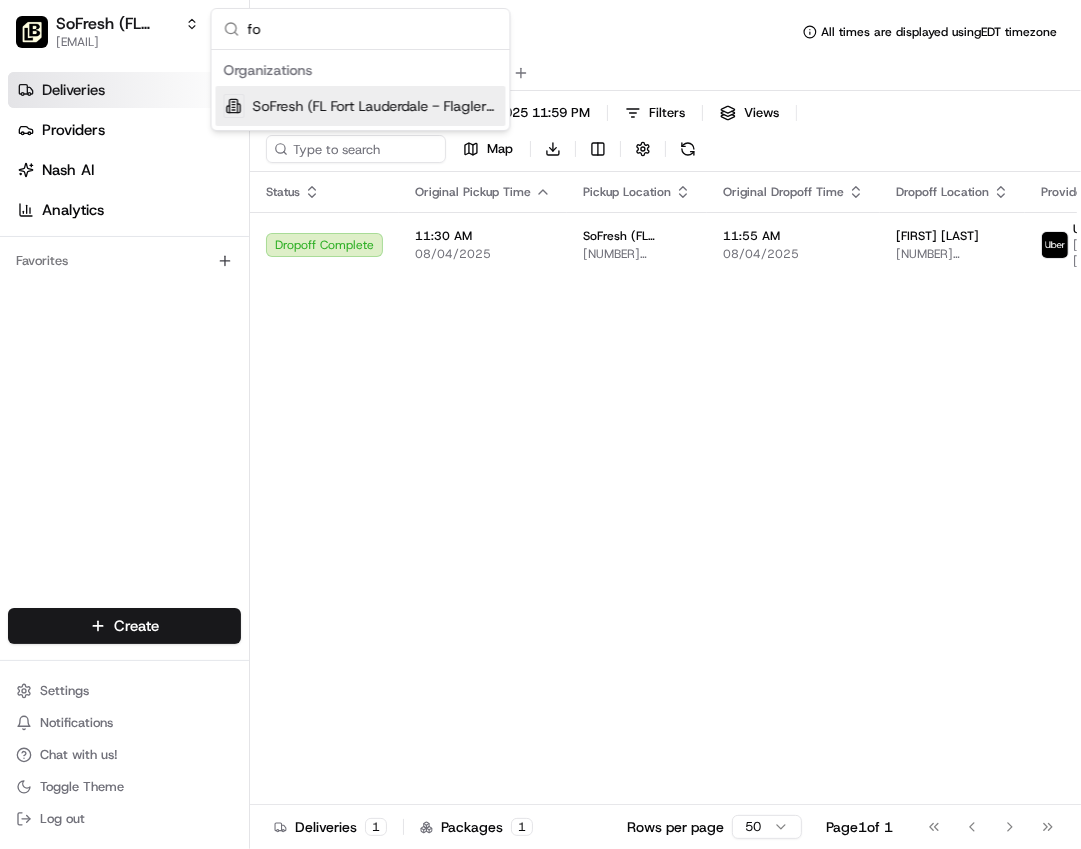 type on "for" 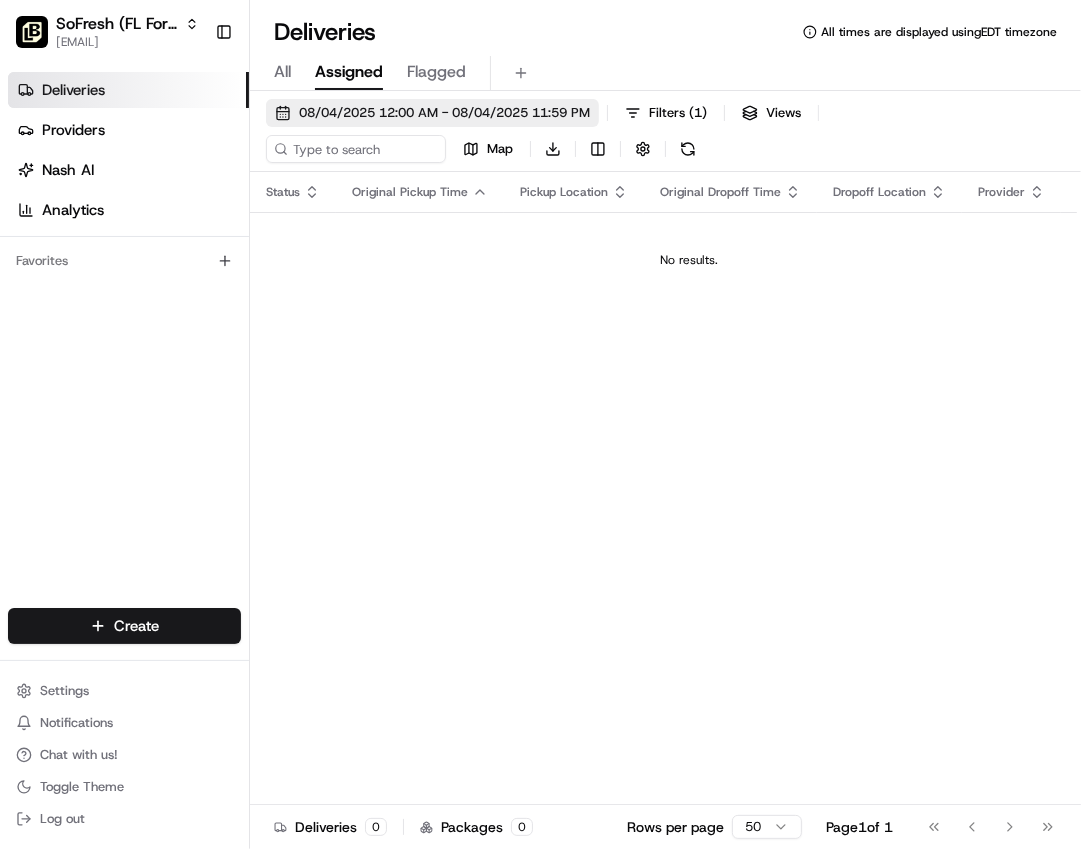click on "08/04/2025 12:00 AM - 08/04/2025 11:59 PM" at bounding box center [444, 113] 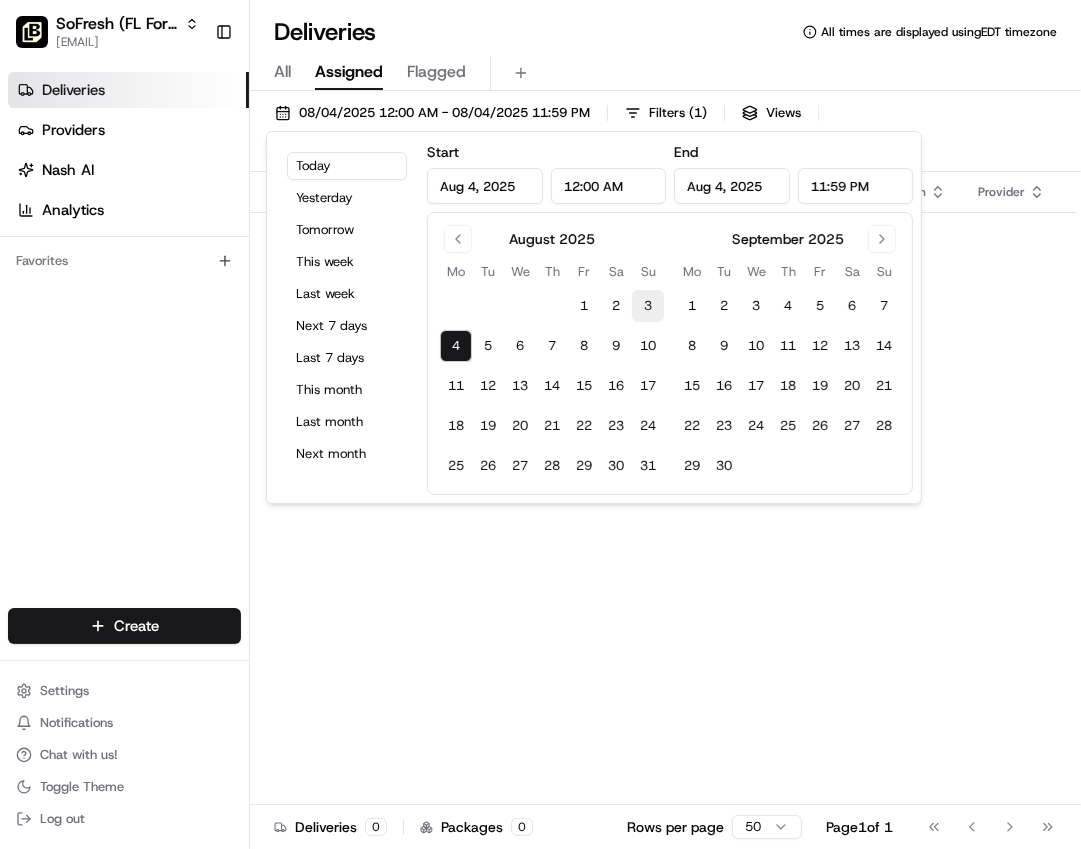 click on "3" at bounding box center [648, 306] 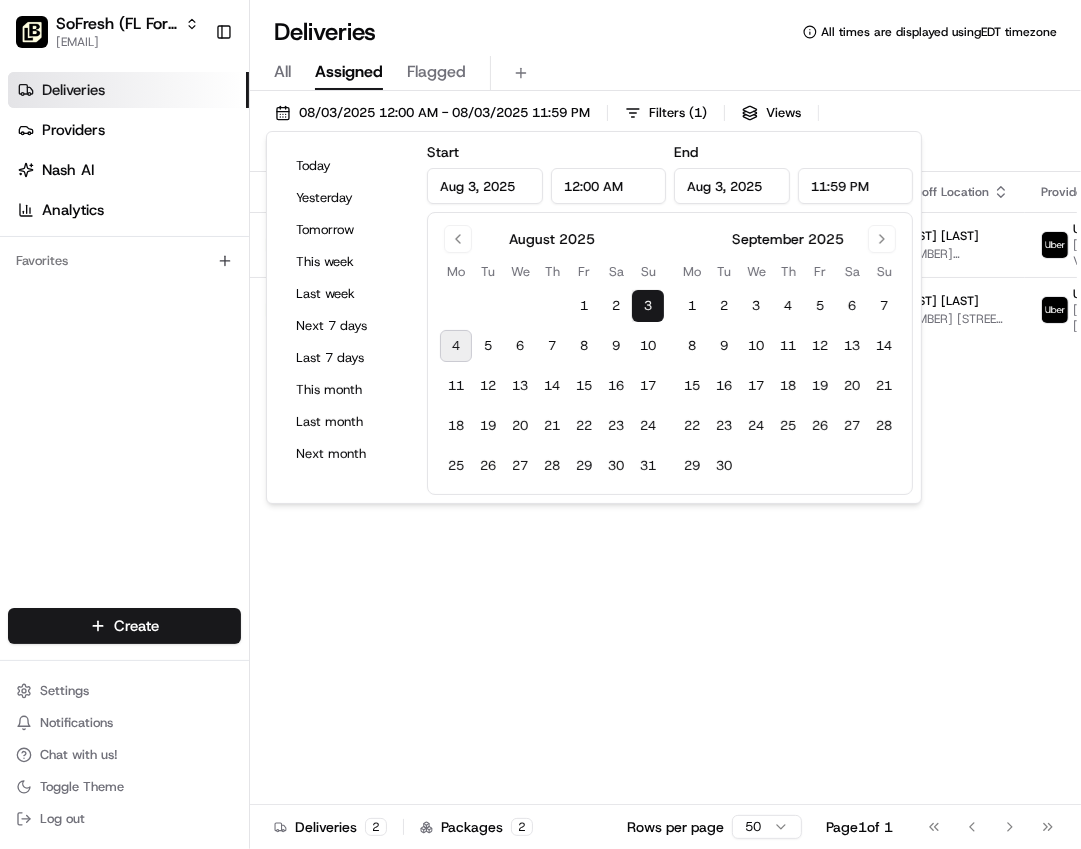 click on "All Assigned Flagged" at bounding box center (665, 73) 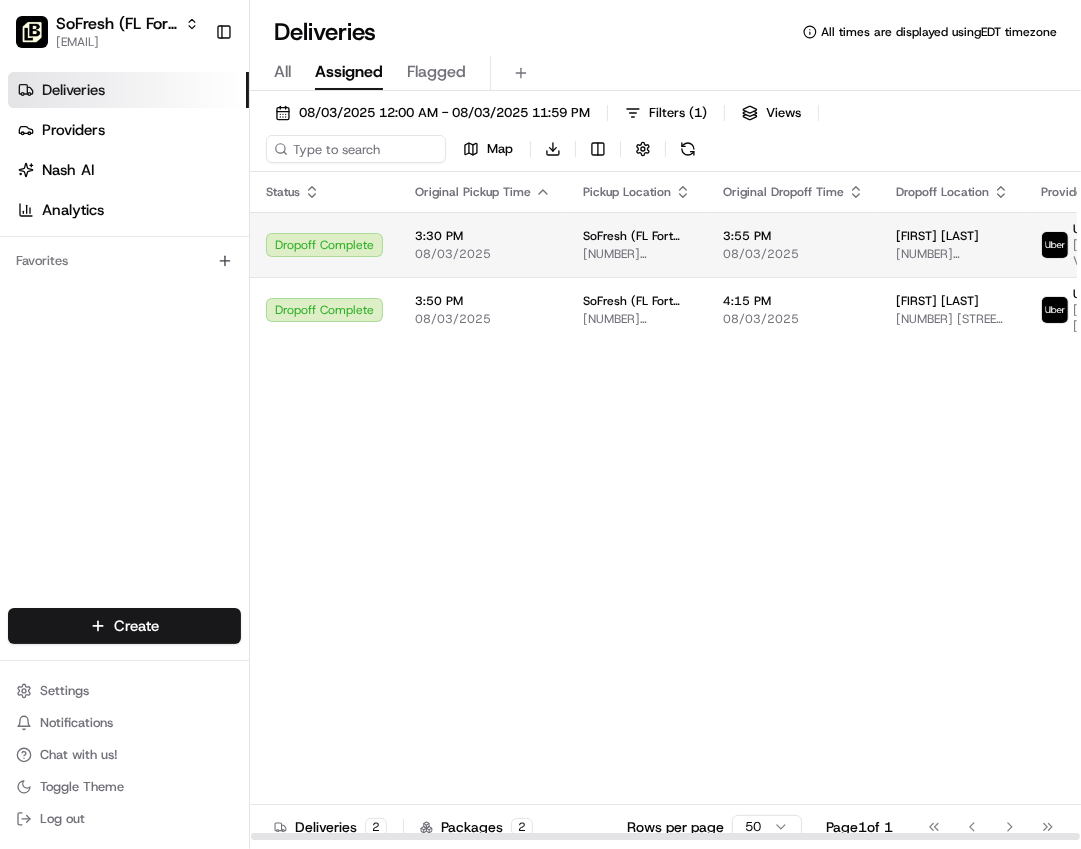 click on "[NUMBER] [STREET], [CITY], [STATE] [POSTAL_CODE], [COUNTRY]" at bounding box center (952, 254) 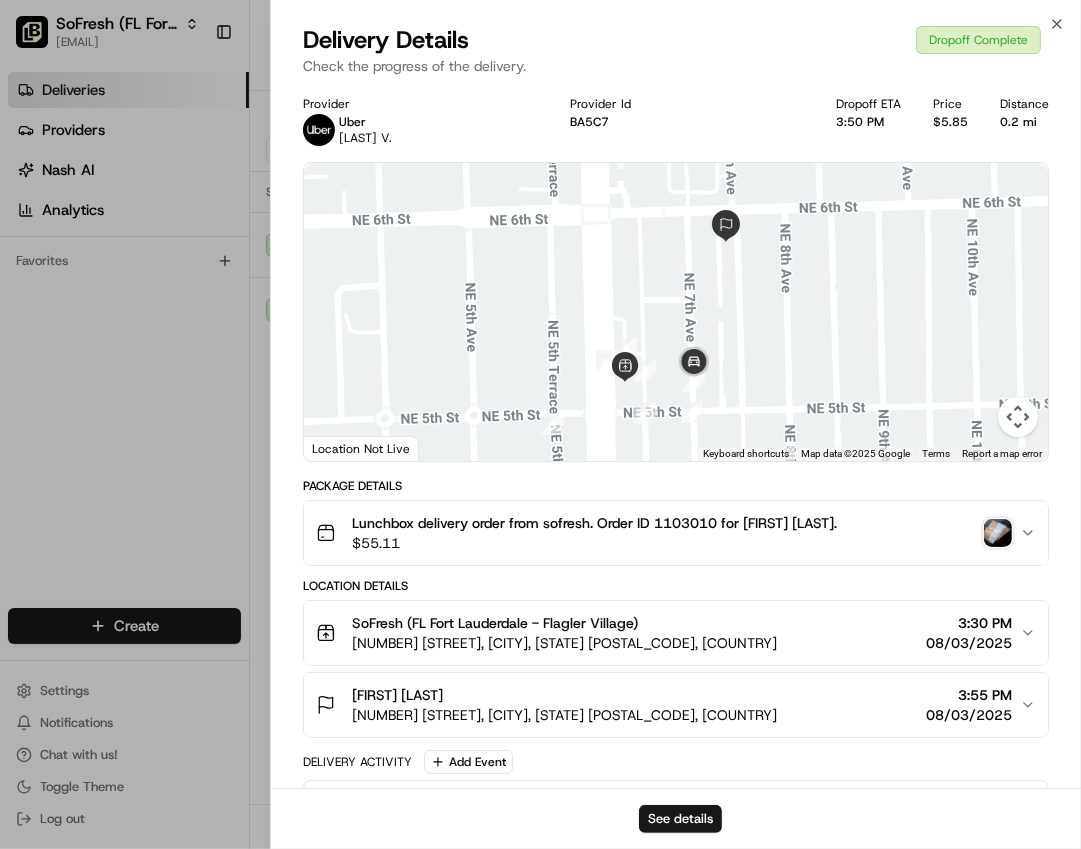 click at bounding box center (998, 533) 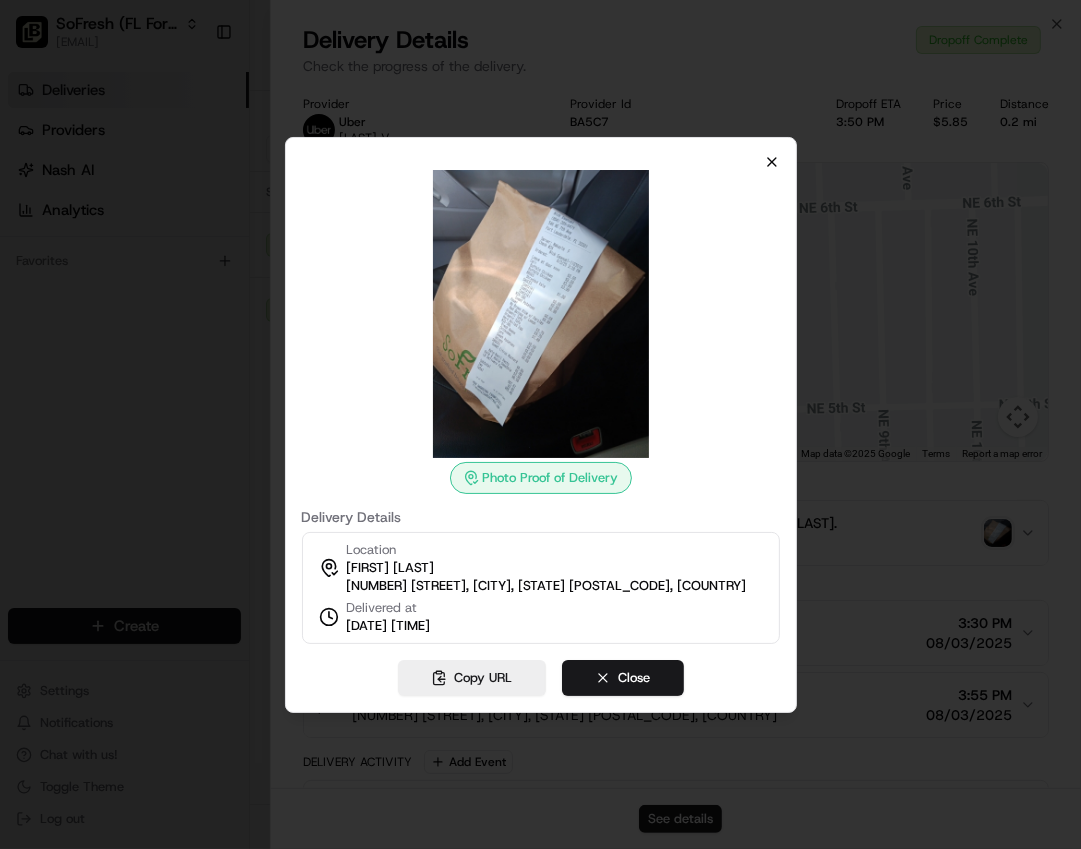 click 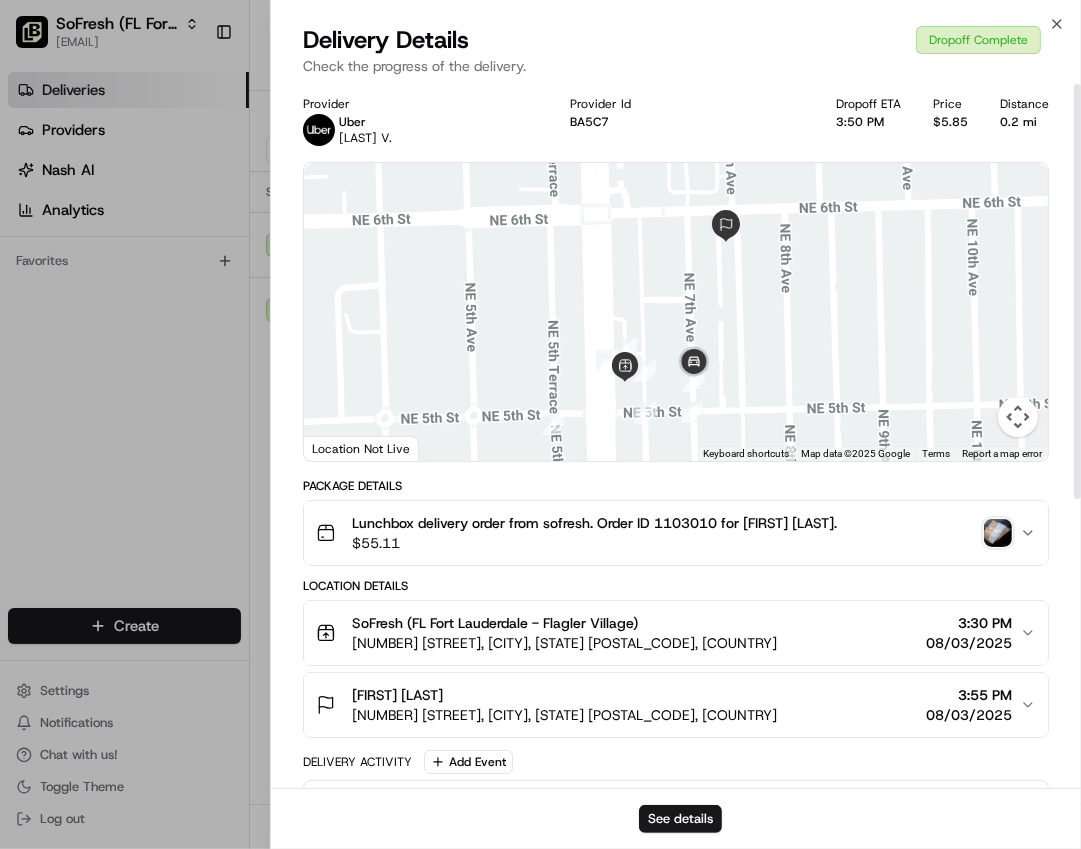 scroll, scrollTop: 0, scrollLeft: 0, axis: both 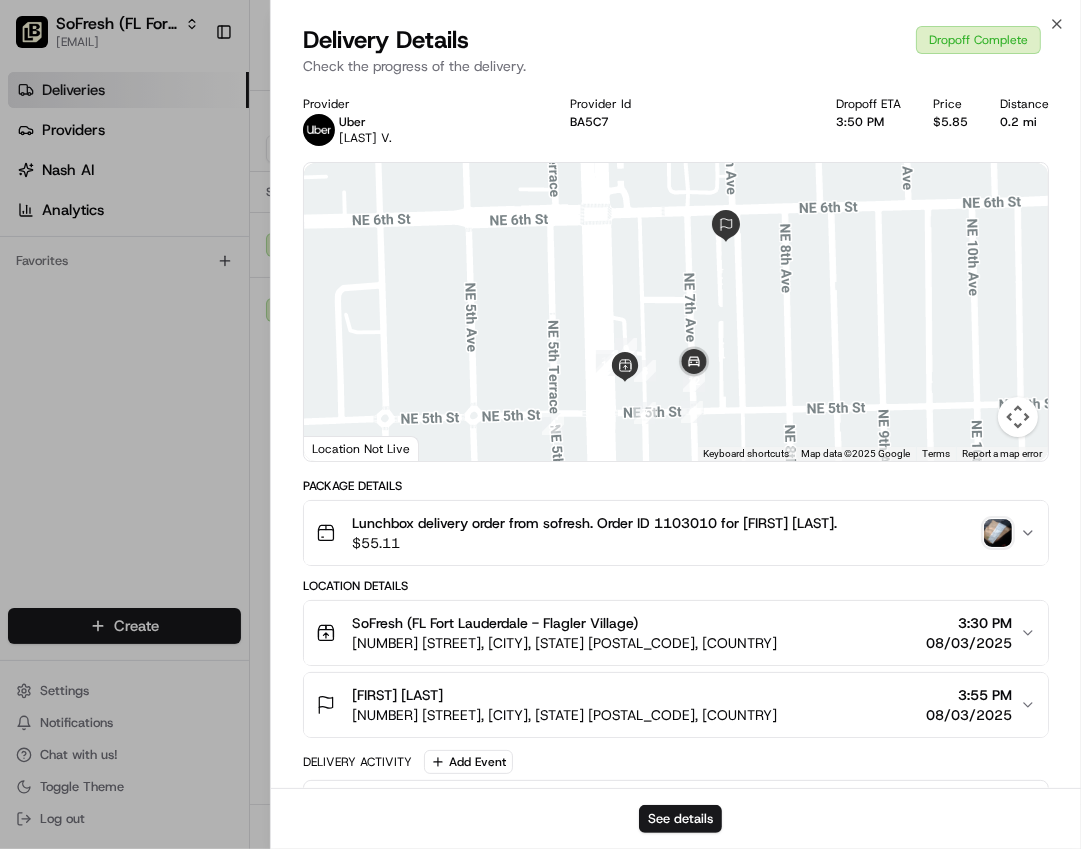 click at bounding box center [998, 533] 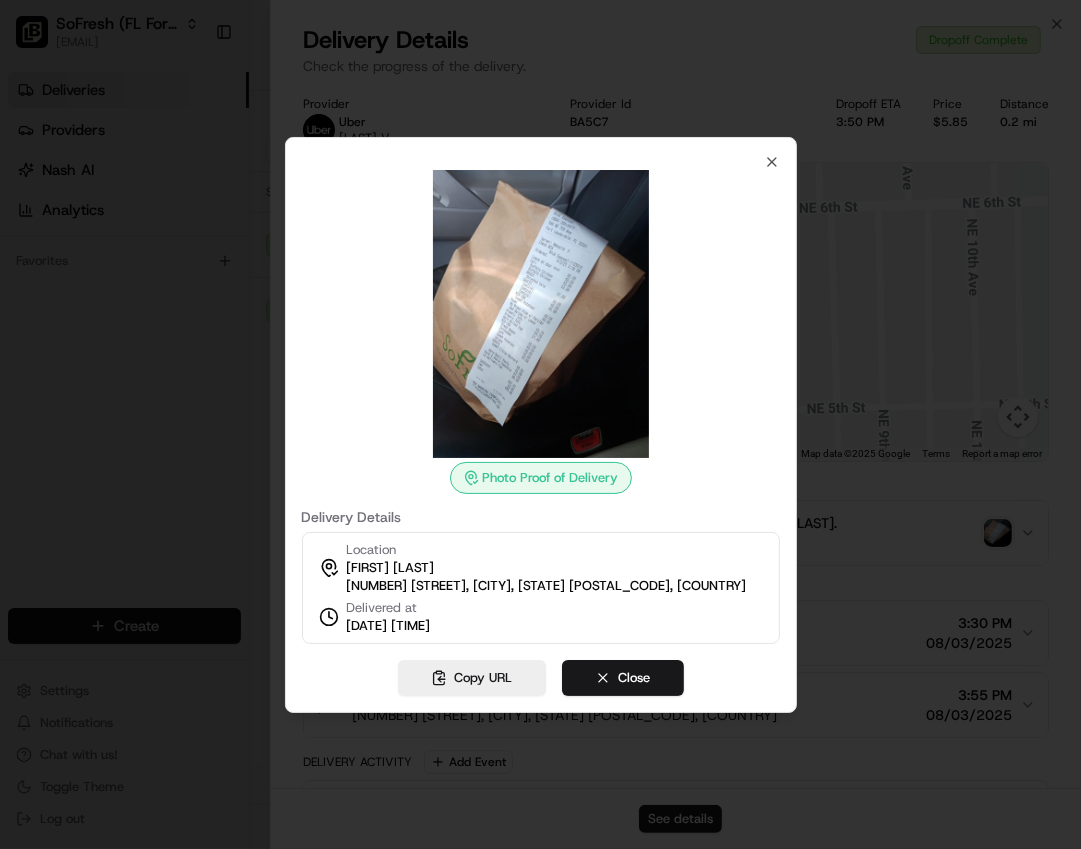 click on "Photo Proof of Delivery" at bounding box center [541, 478] 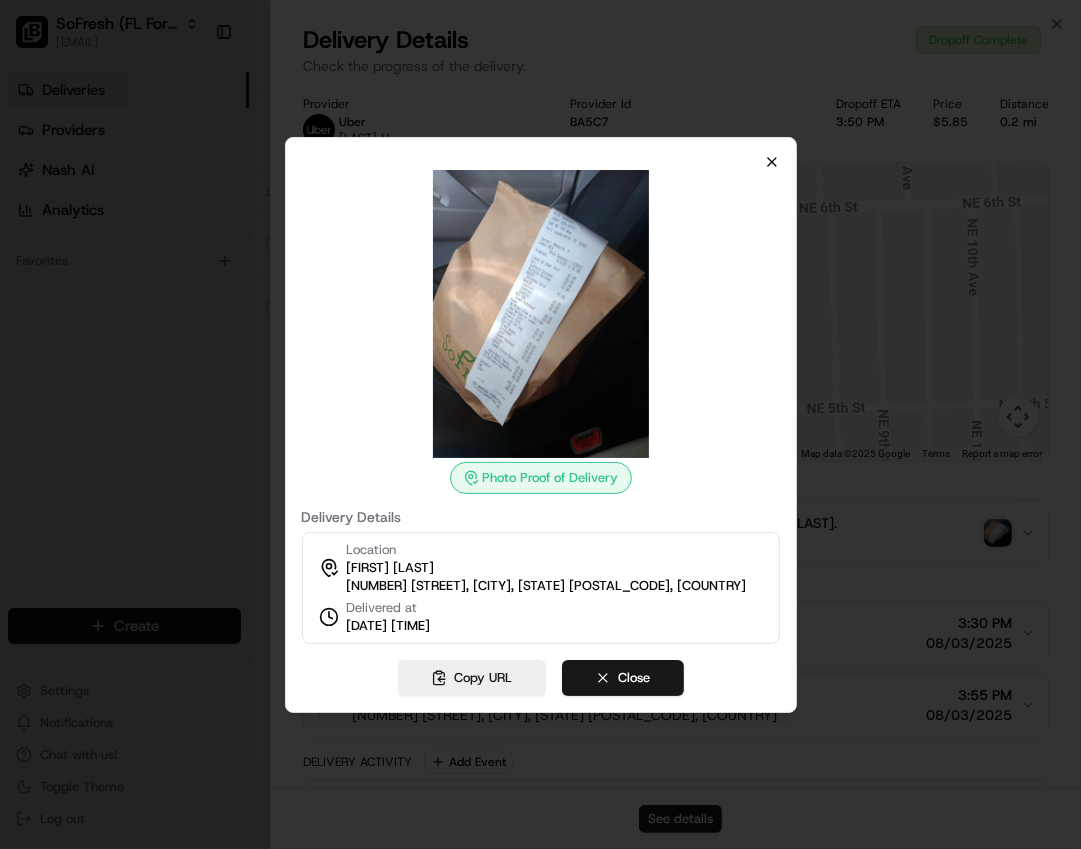 click 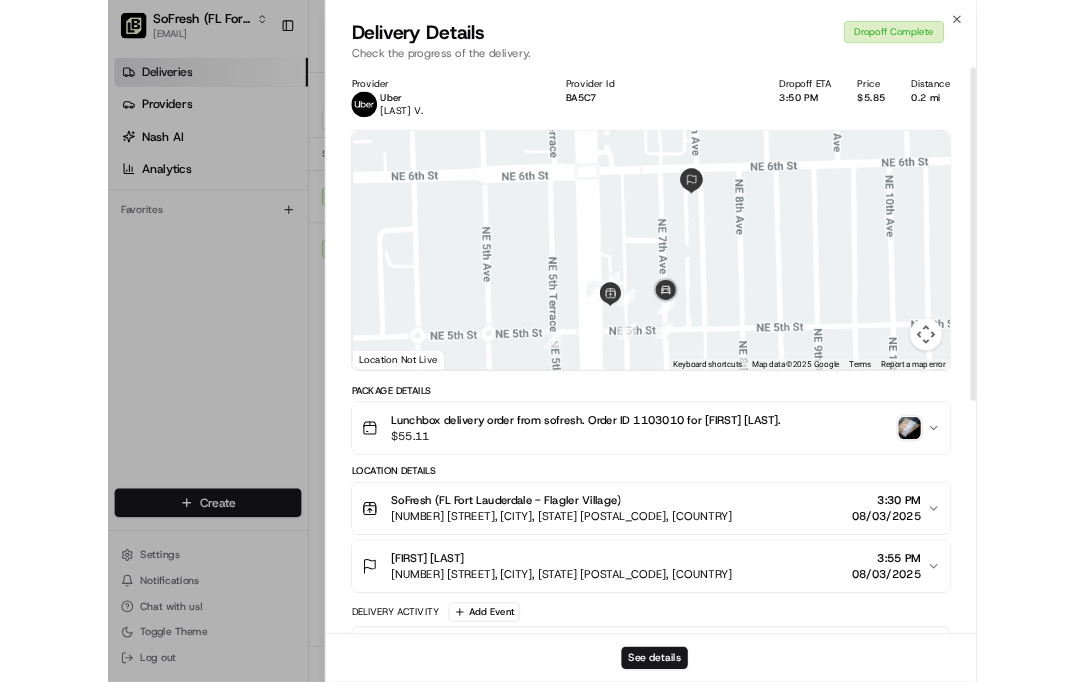 scroll, scrollTop: 0, scrollLeft: 0, axis: both 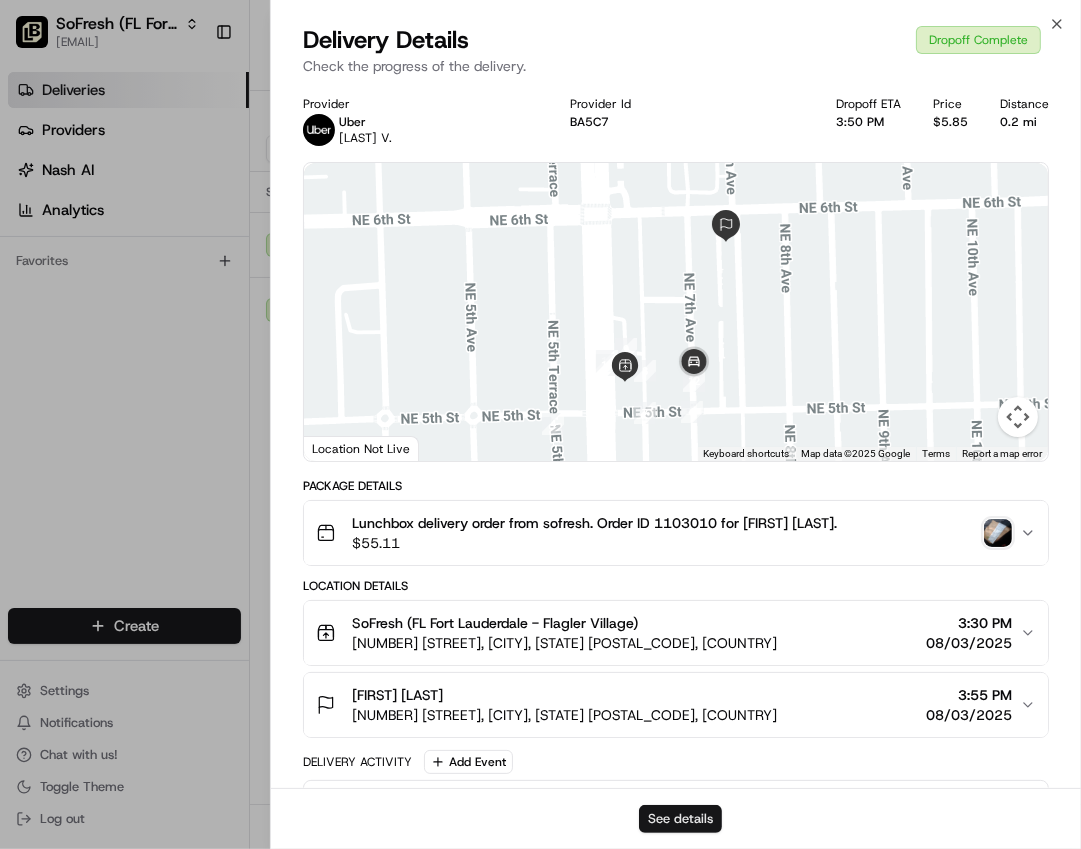 click on "See details" at bounding box center [680, 819] 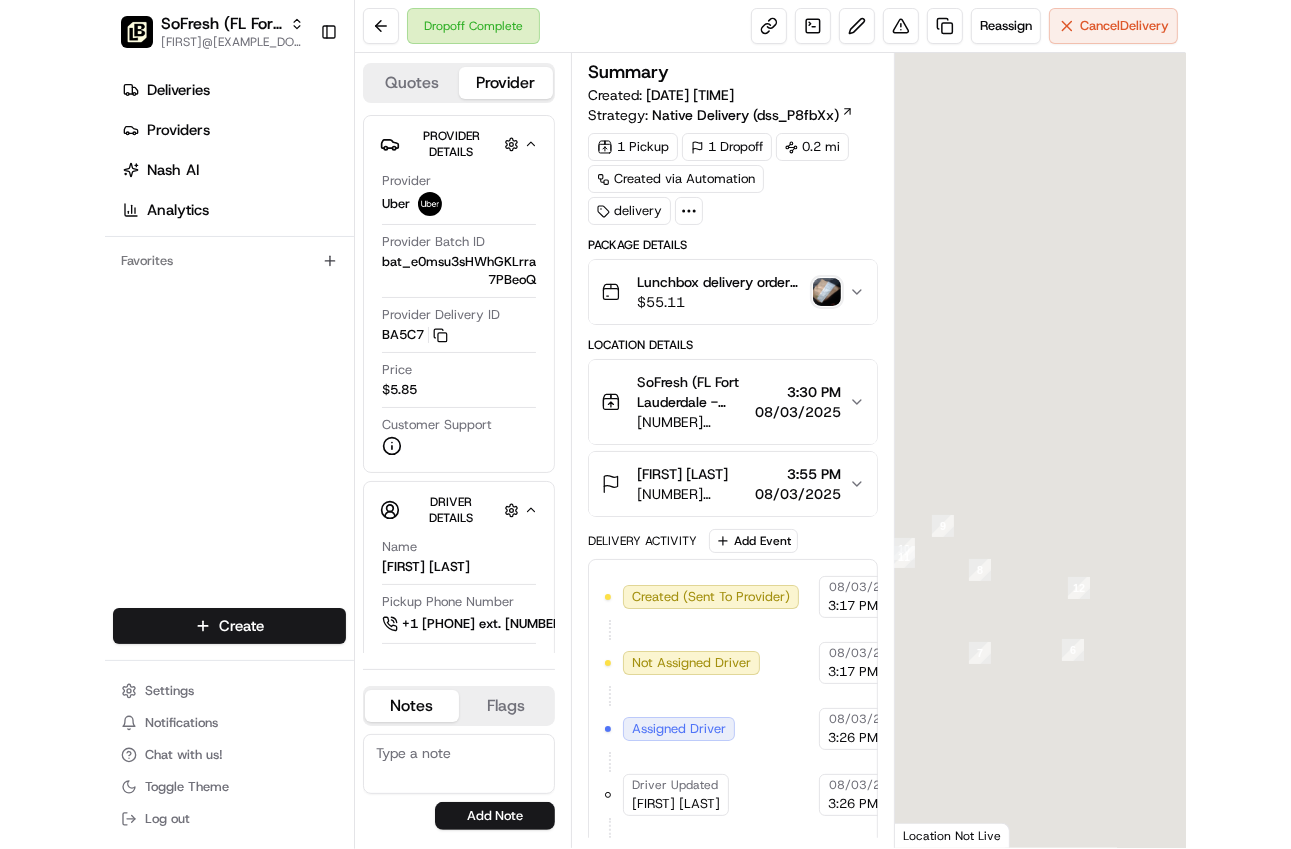 scroll, scrollTop: 0, scrollLeft: 0, axis: both 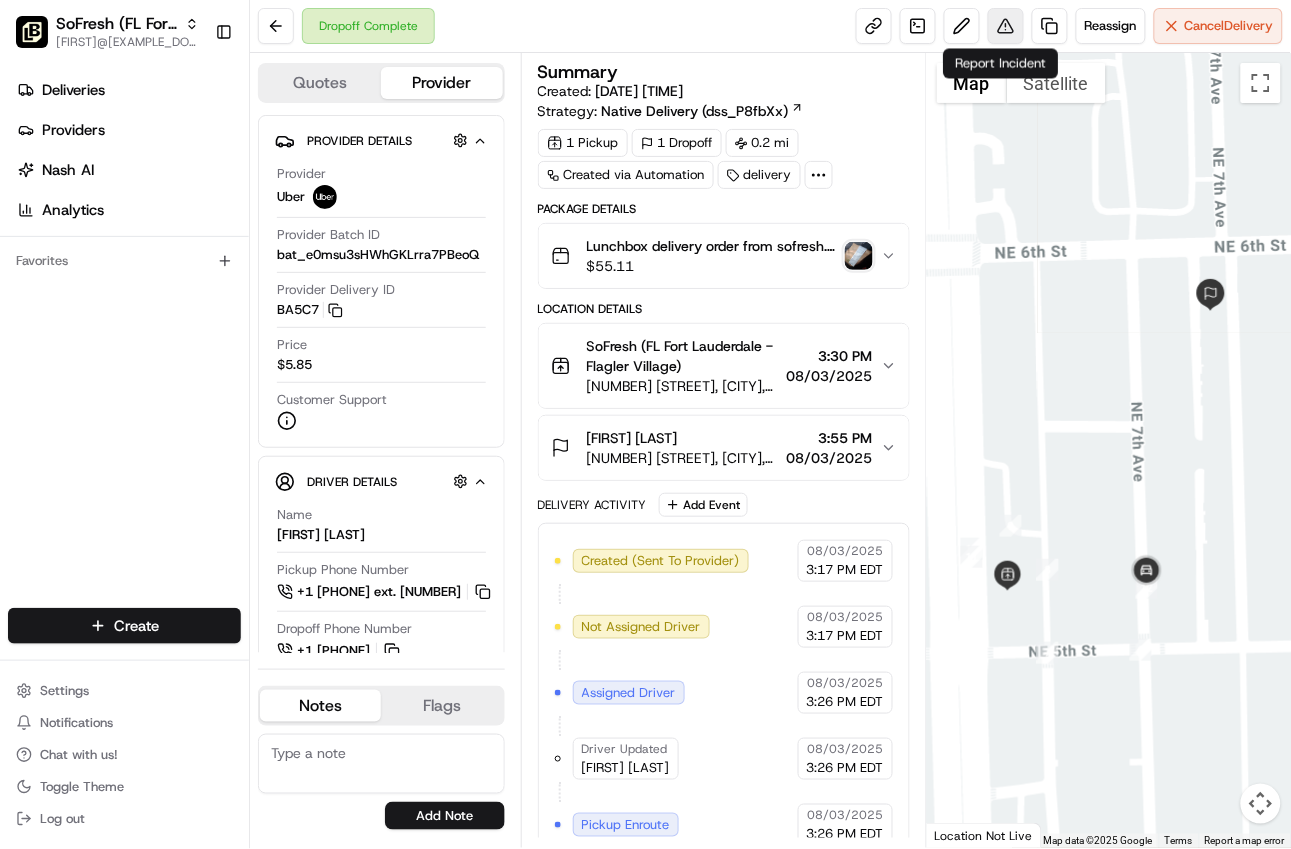 click at bounding box center (1006, 26) 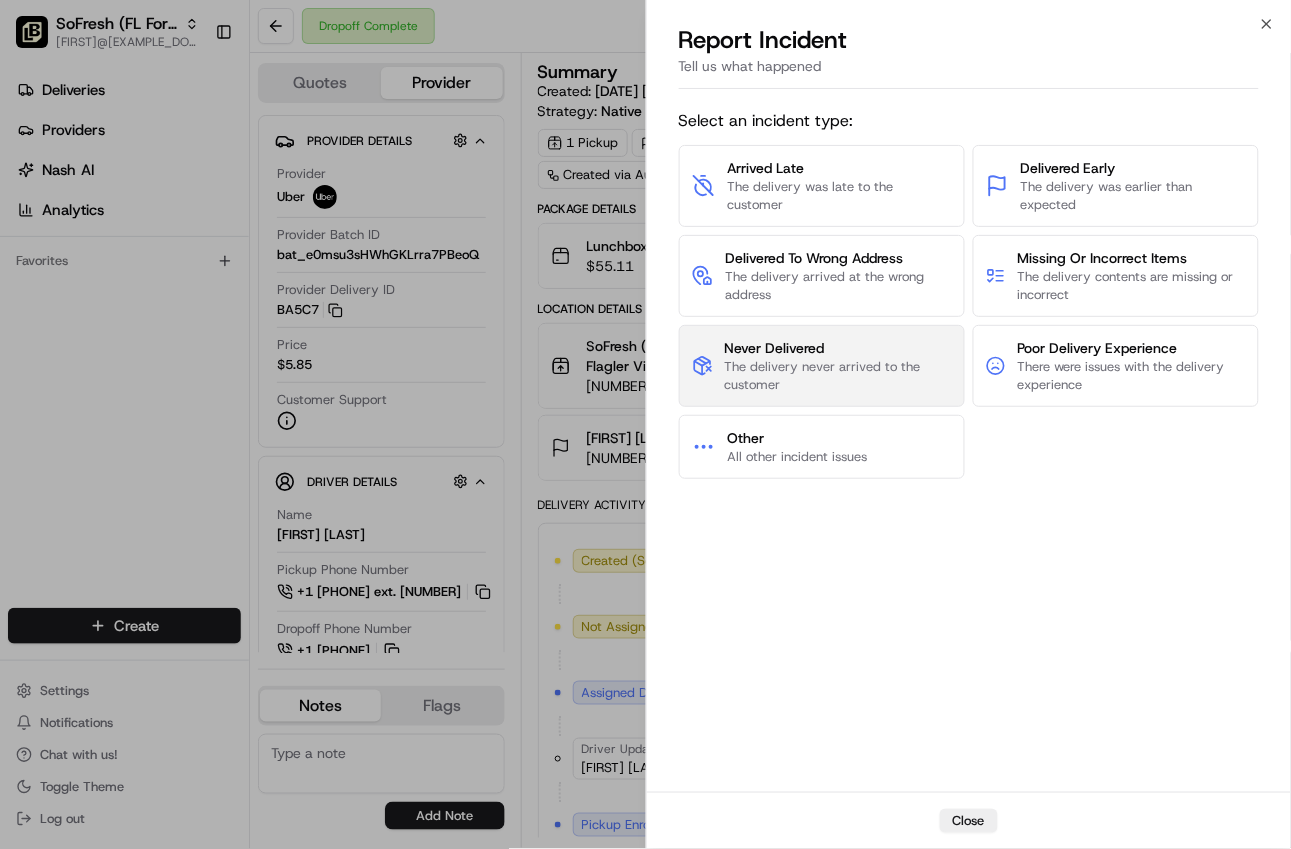 click on "Never Delivered" at bounding box center (838, 348) 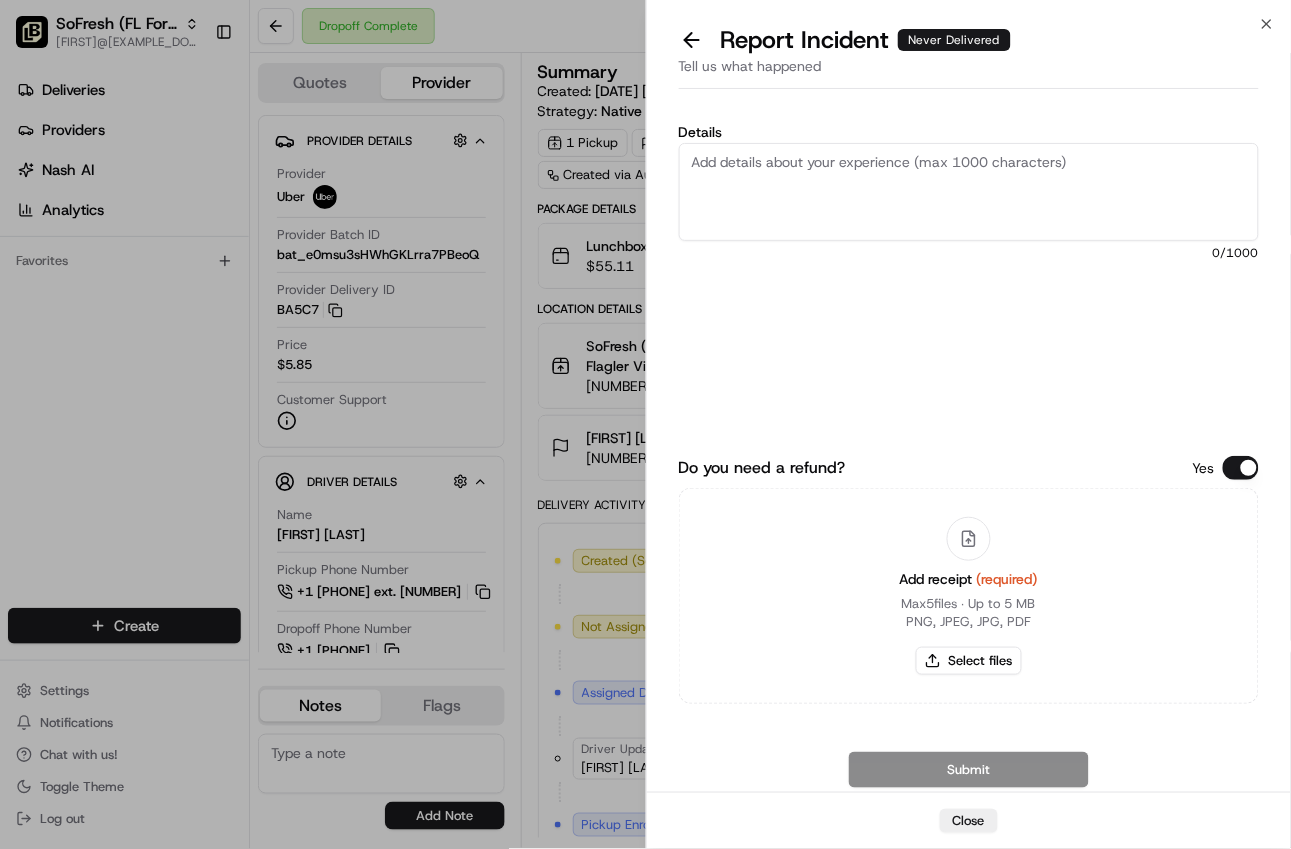 click on "Details" at bounding box center [969, 192] 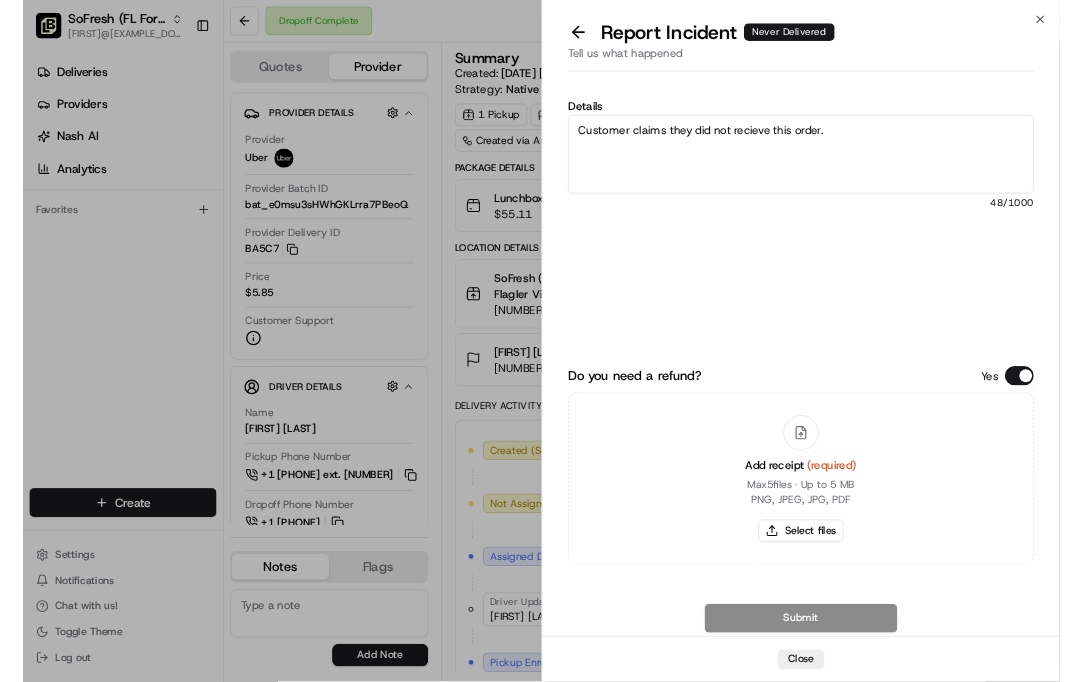 scroll, scrollTop: 0, scrollLeft: 0, axis: both 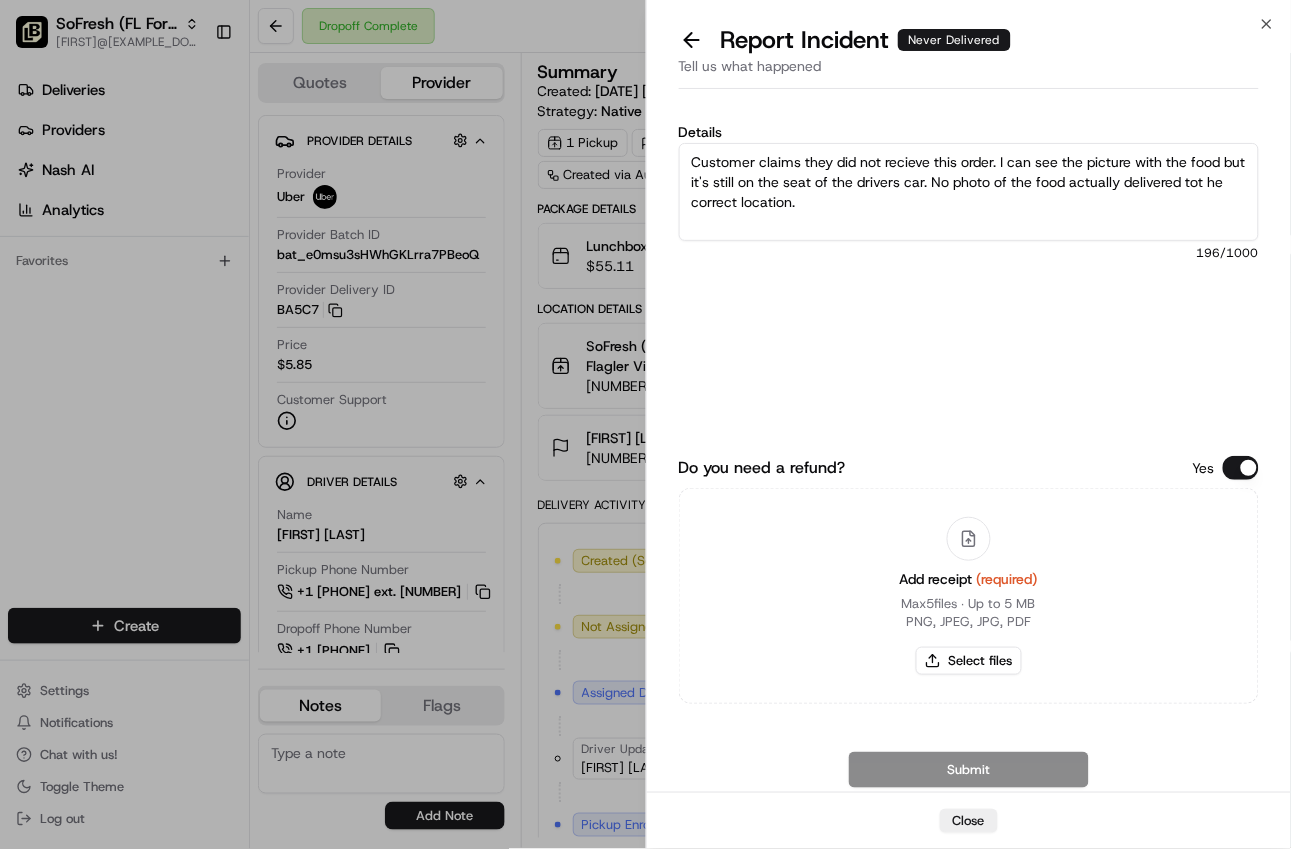 type on "Customer claims they did not recieve this order. I can see the picture with the food but it's still on the seat of the drivers car. No photo of the food actually delivered tot he correct location." 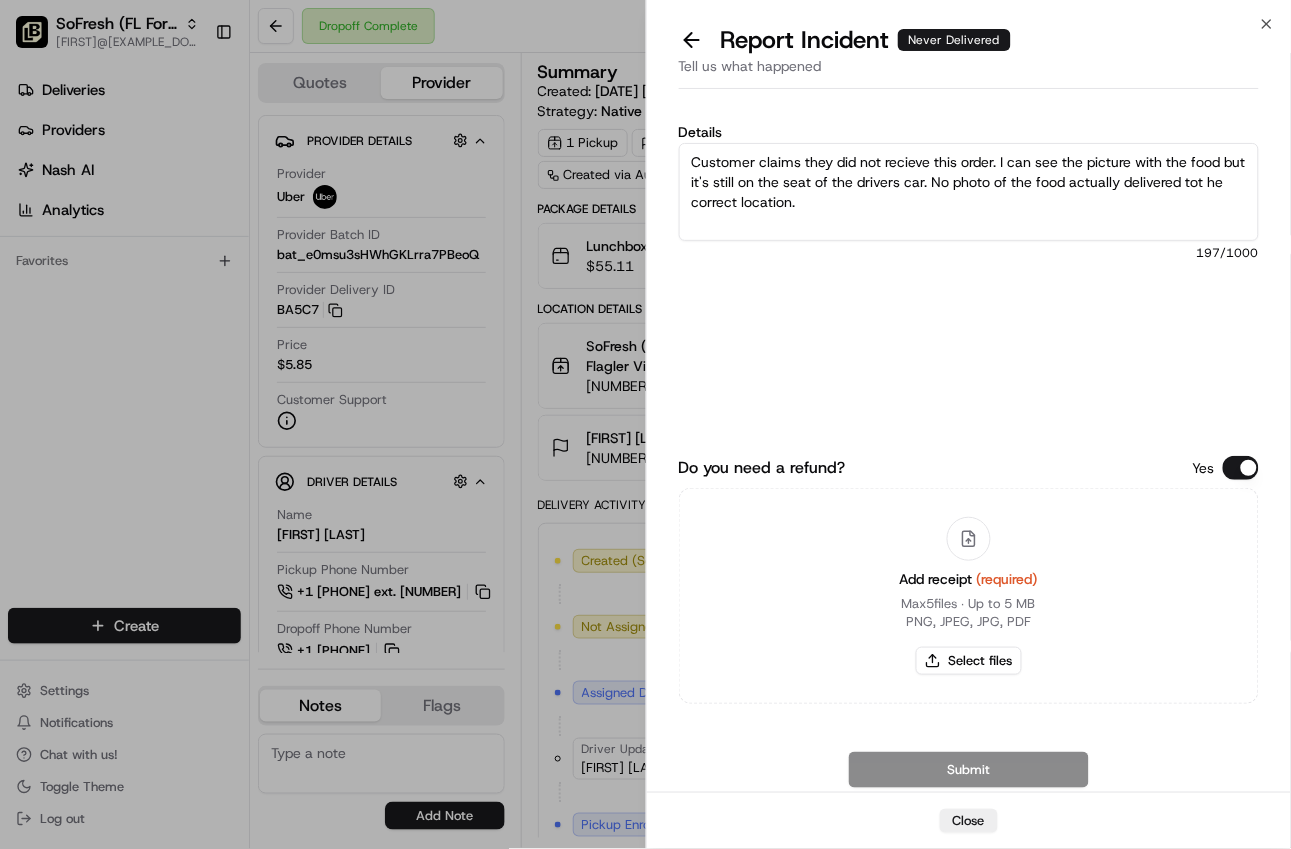 drag, startPoint x: 829, startPoint y: 199, endPoint x: 658, endPoint y: 83, distance: 206.63252 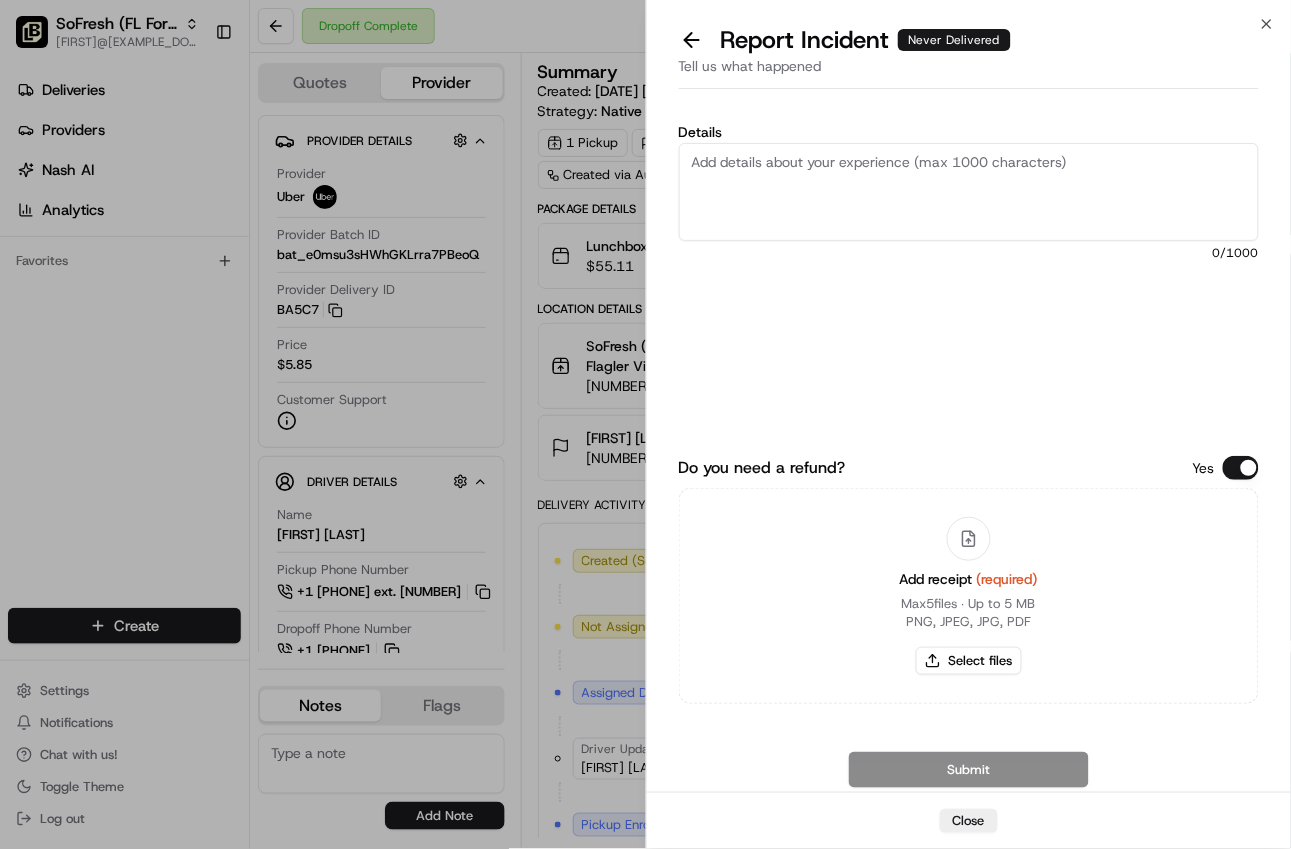 paste on "Customer claims they did not receive this order. Upon review, the delivery photo shows the food still on the seat of the driver’s car. There is no photo confirming that the food was delivered to the correct location." 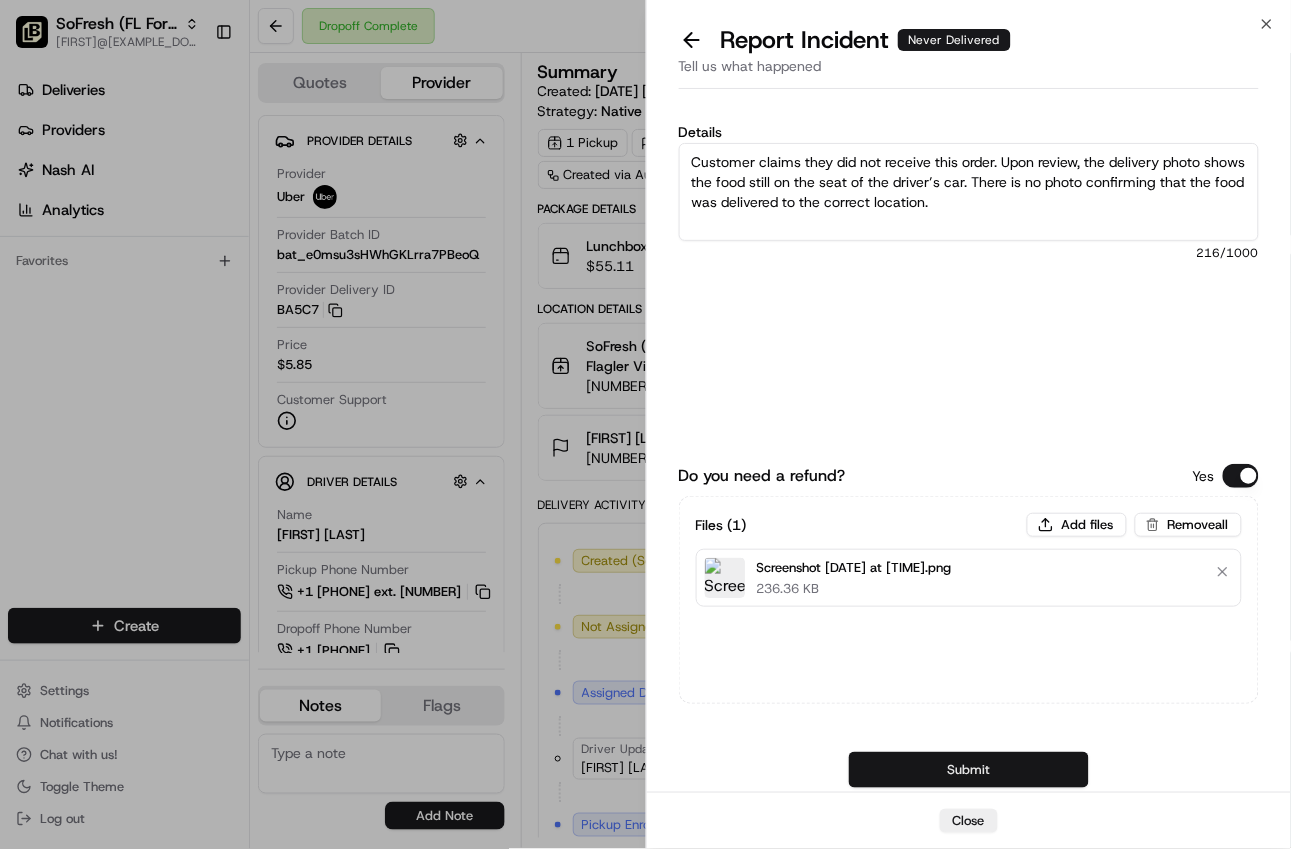 type on "Customer claims they did not receive this order. Upon review, the delivery photo shows the food still on the seat of the driver’s car. There is no photo confirming that the food was delivered to the correct location." 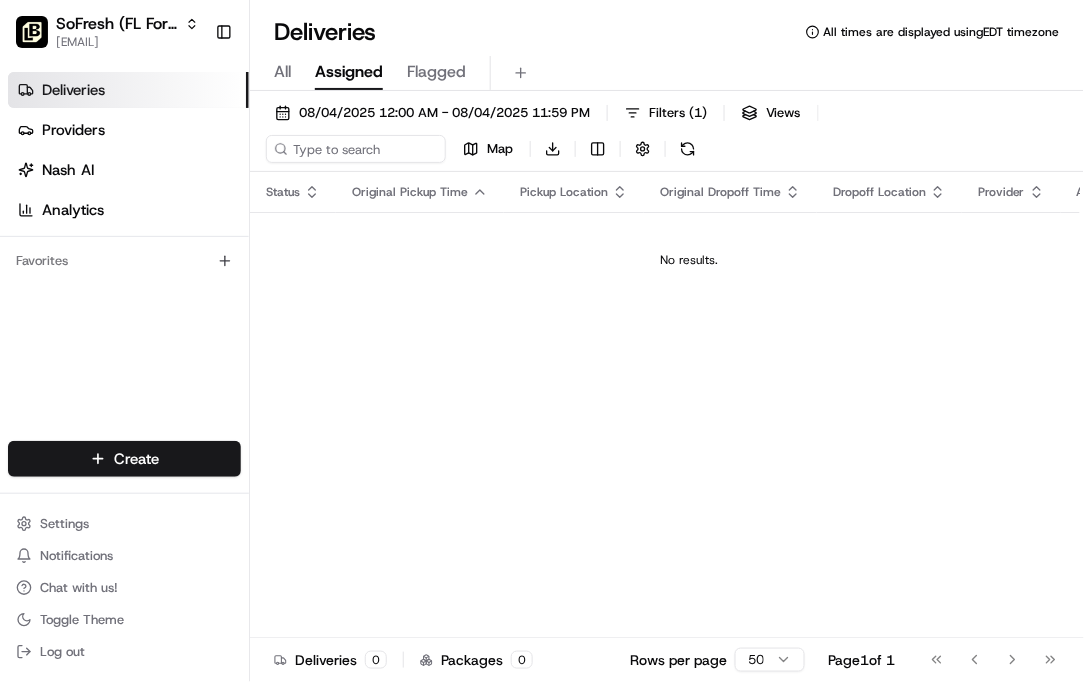scroll, scrollTop: 0, scrollLeft: 0, axis: both 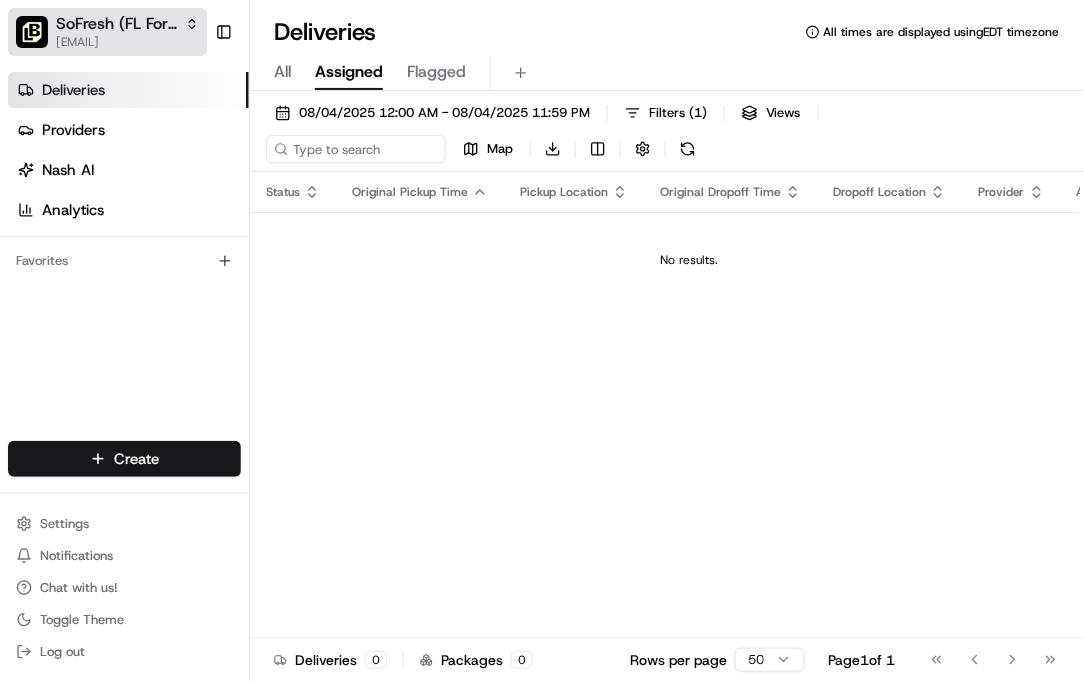 click on "[EMAIL]" at bounding box center (127, 42) 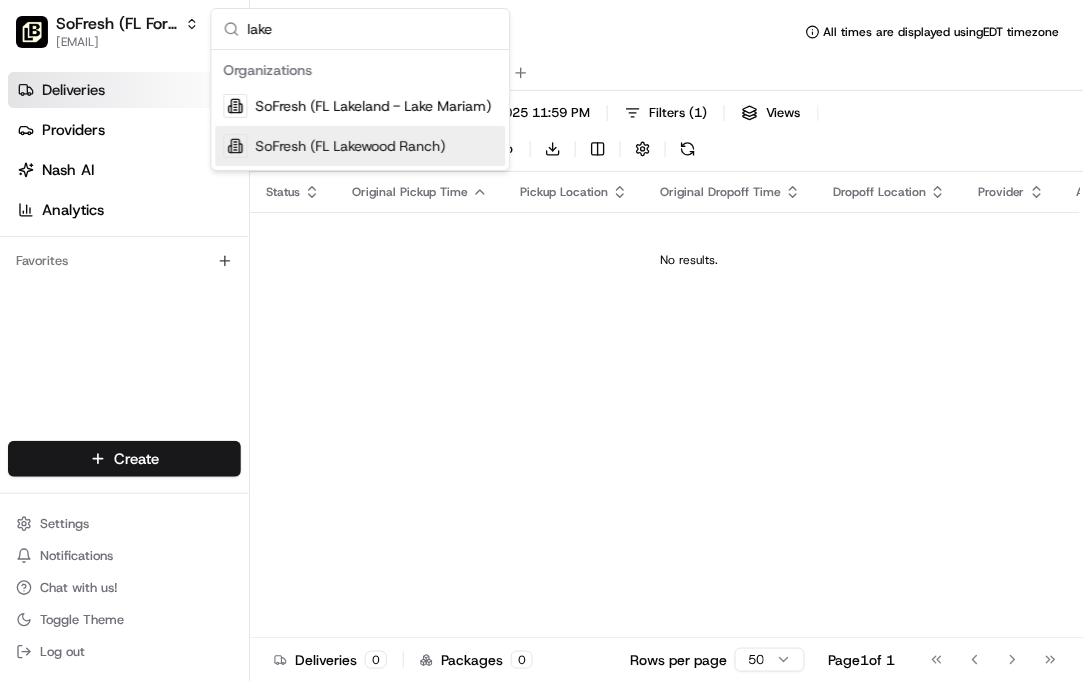 type on "lake" 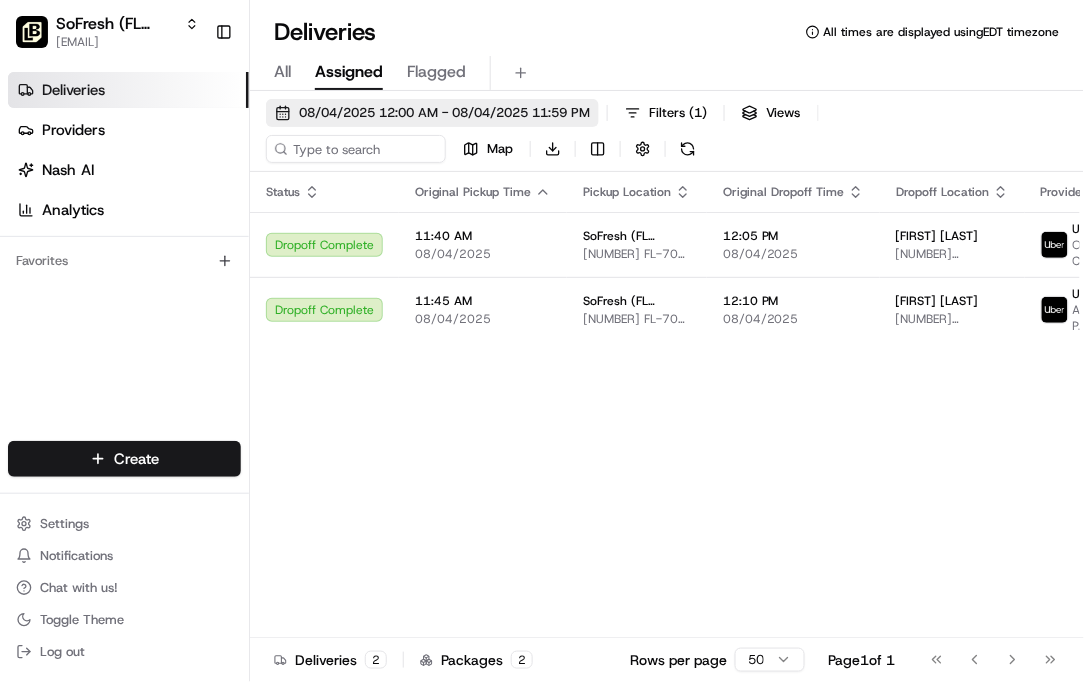 click on "08/04/2025 12:00 AM - 08/04/2025 11:59 PM" at bounding box center [444, 113] 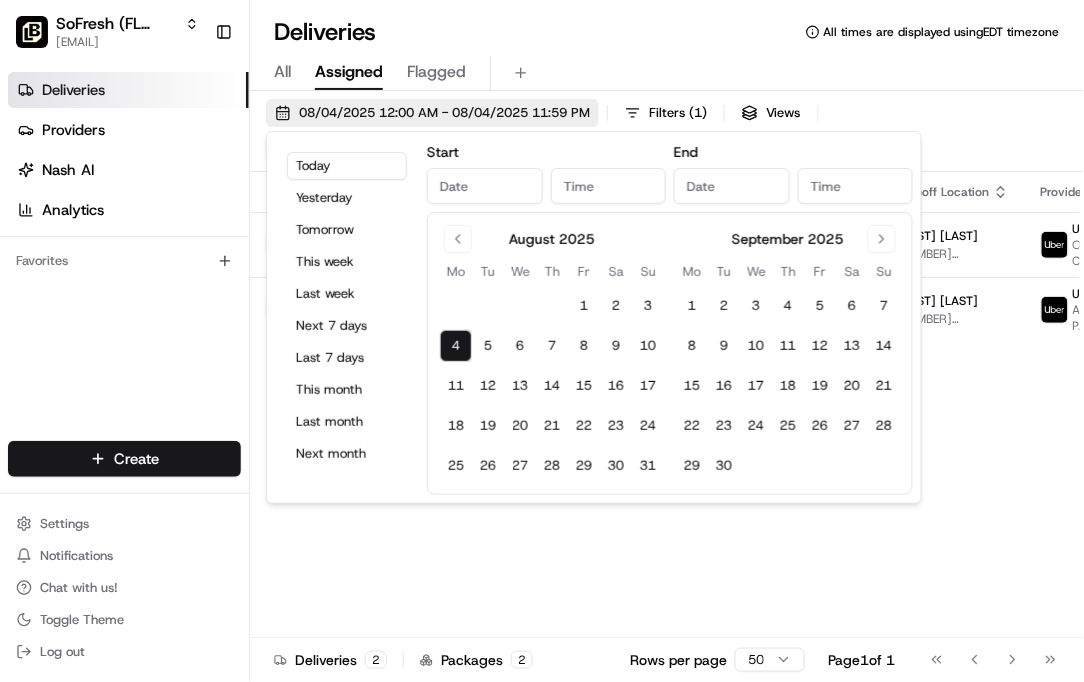 type on "Aug 4, 2025" 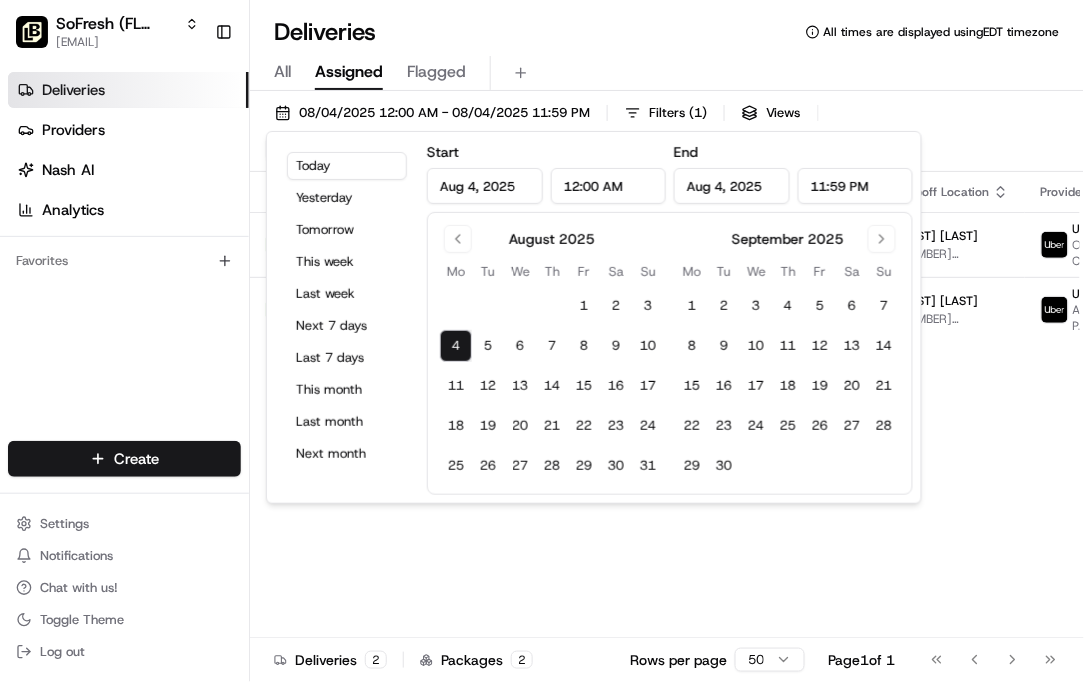 click on "All Assigned Flagged" at bounding box center (667, 73) 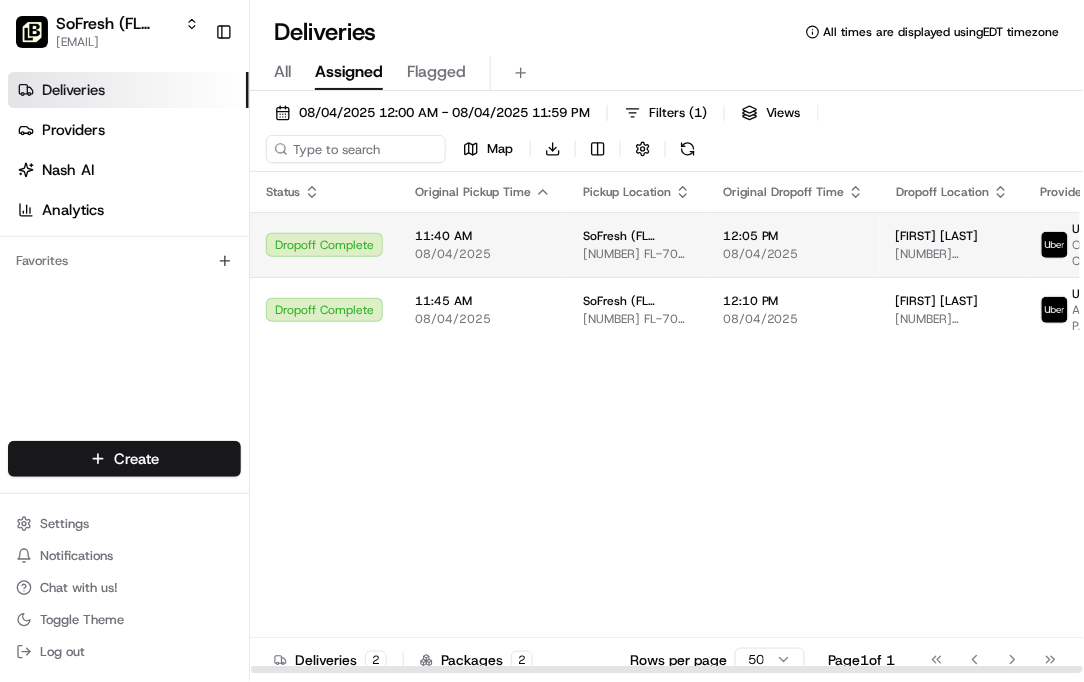 click on "12:05 PM" at bounding box center [793, 236] 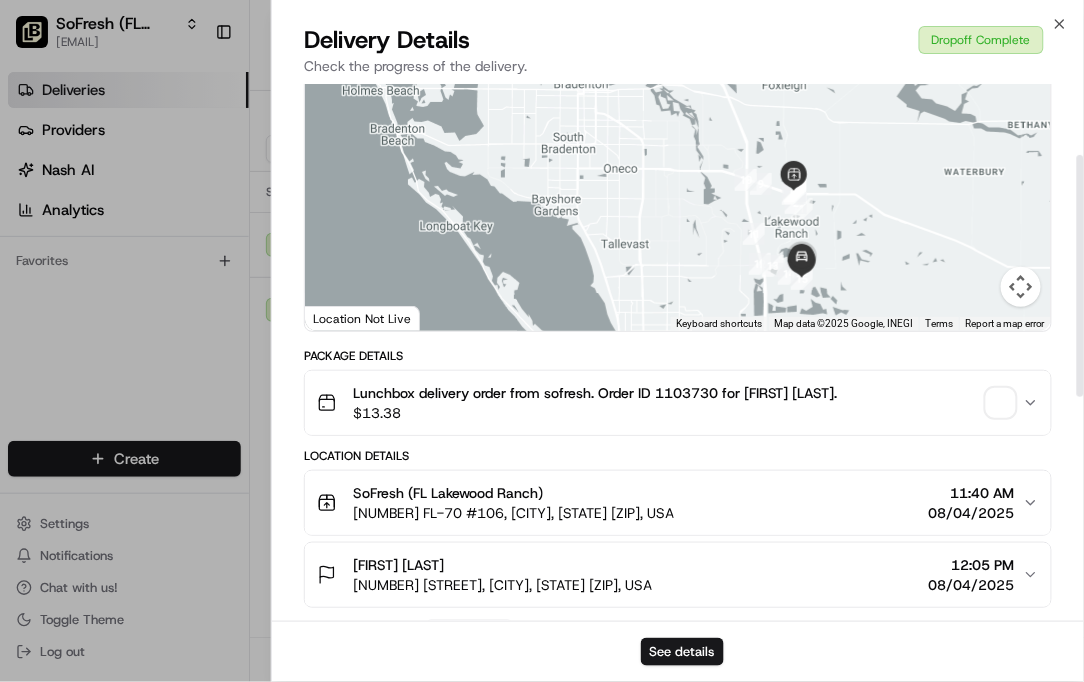 scroll, scrollTop: 162, scrollLeft: 0, axis: vertical 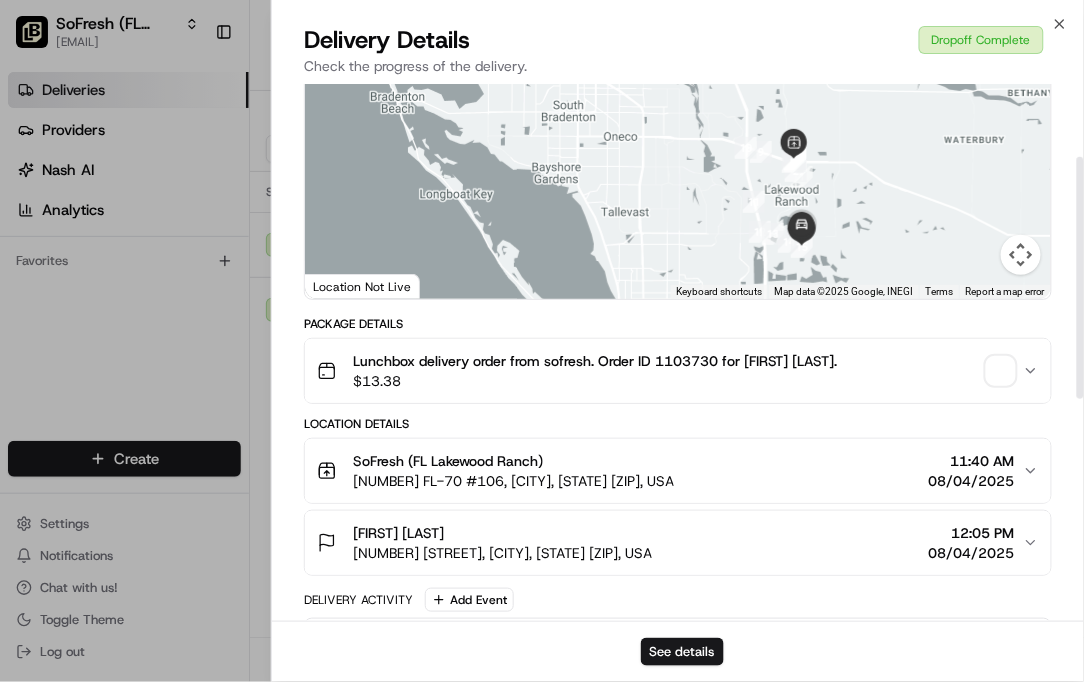 click at bounding box center (1001, 371) 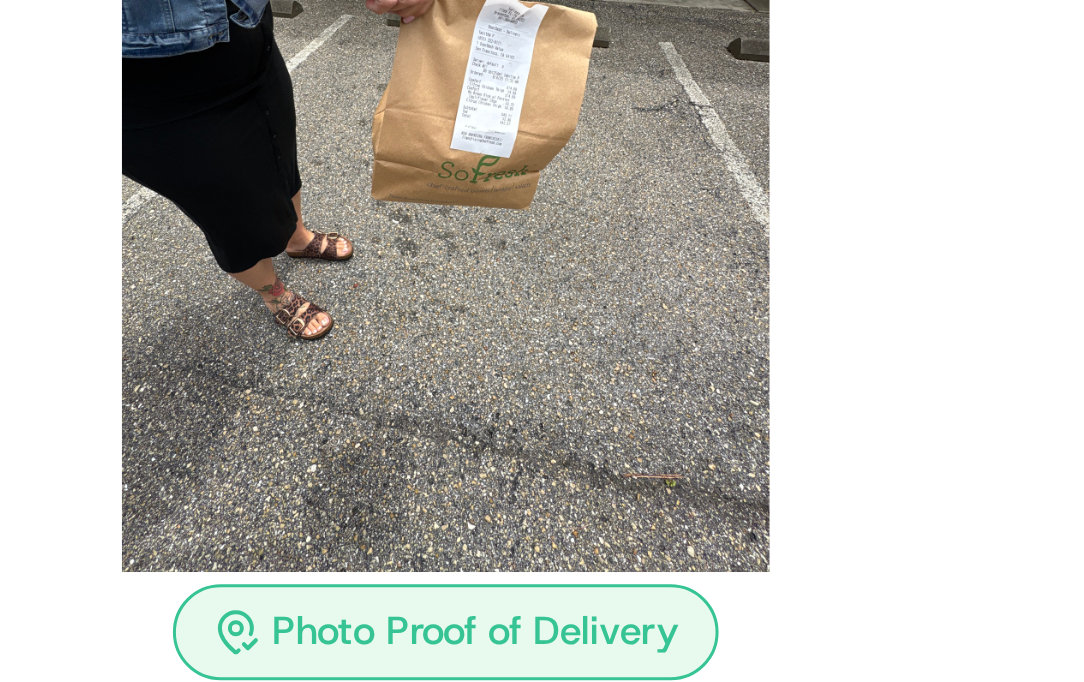 click at bounding box center [542, 221] 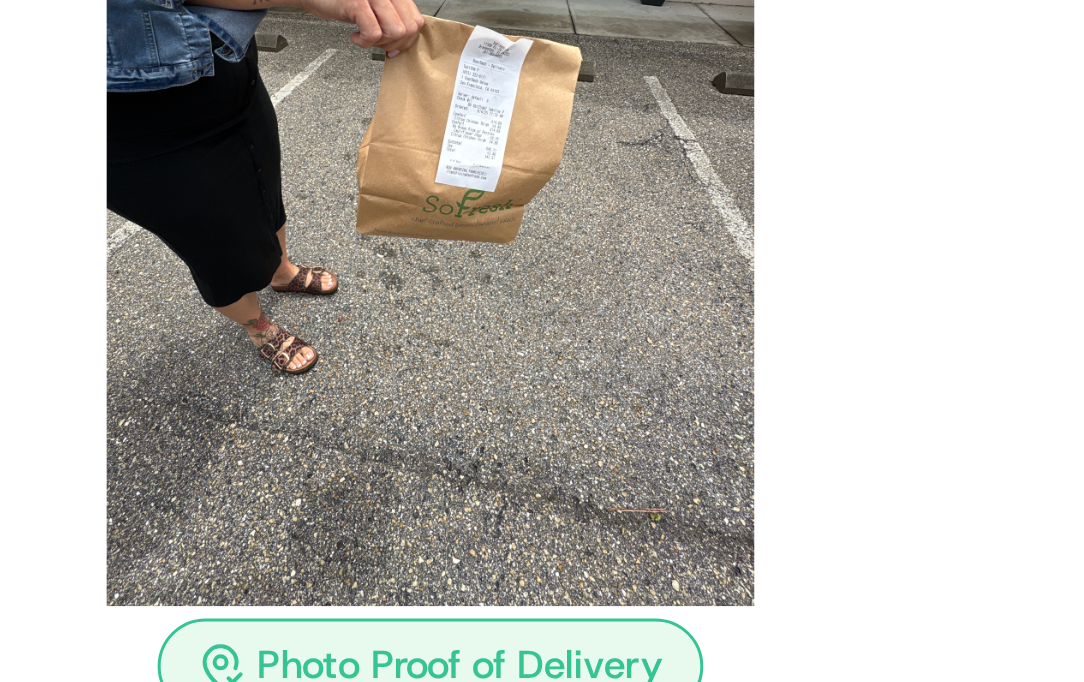 click at bounding box center [542, 221] 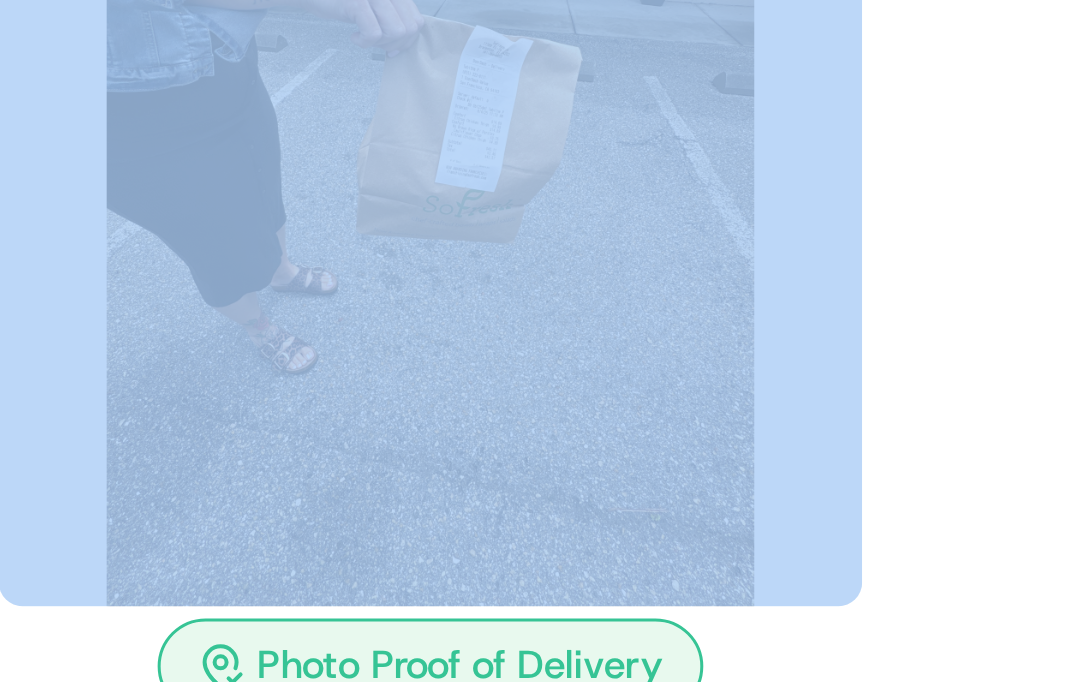 click at bounding box center (542, 221) 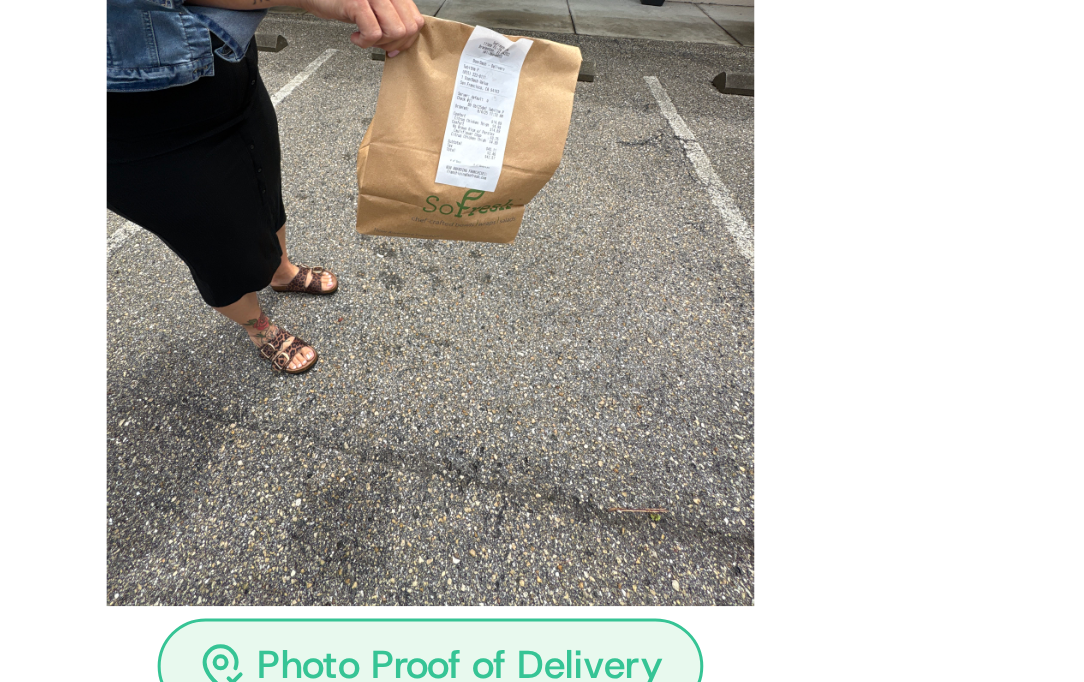 click at bounding box center [542, 221] 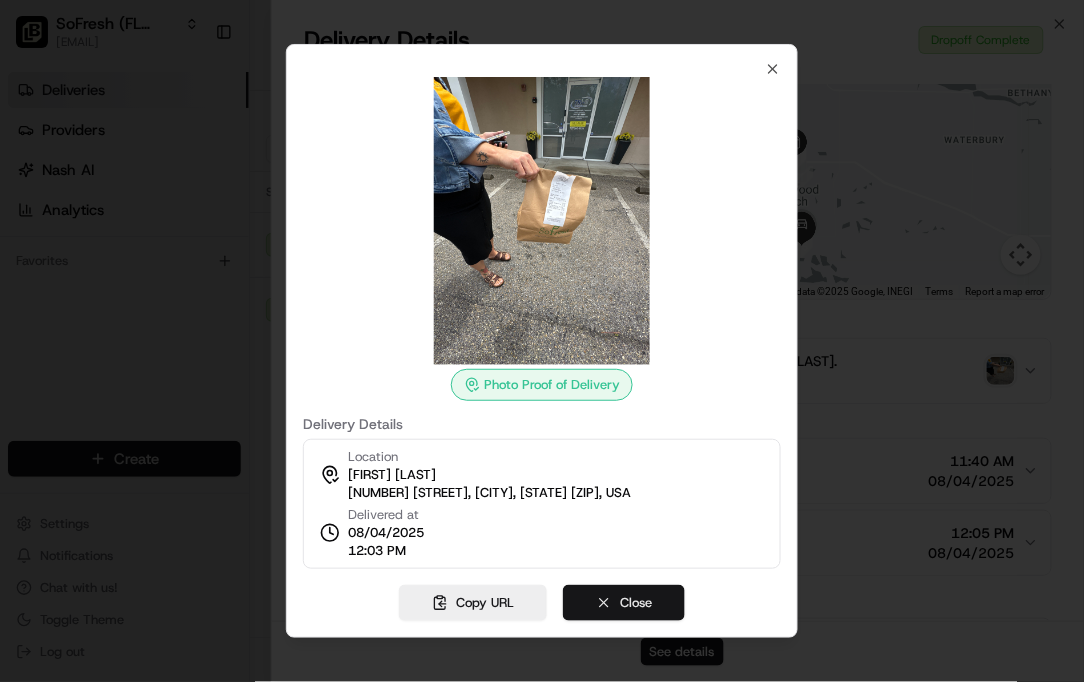 click on "Close" at bounding box center (624, 603) 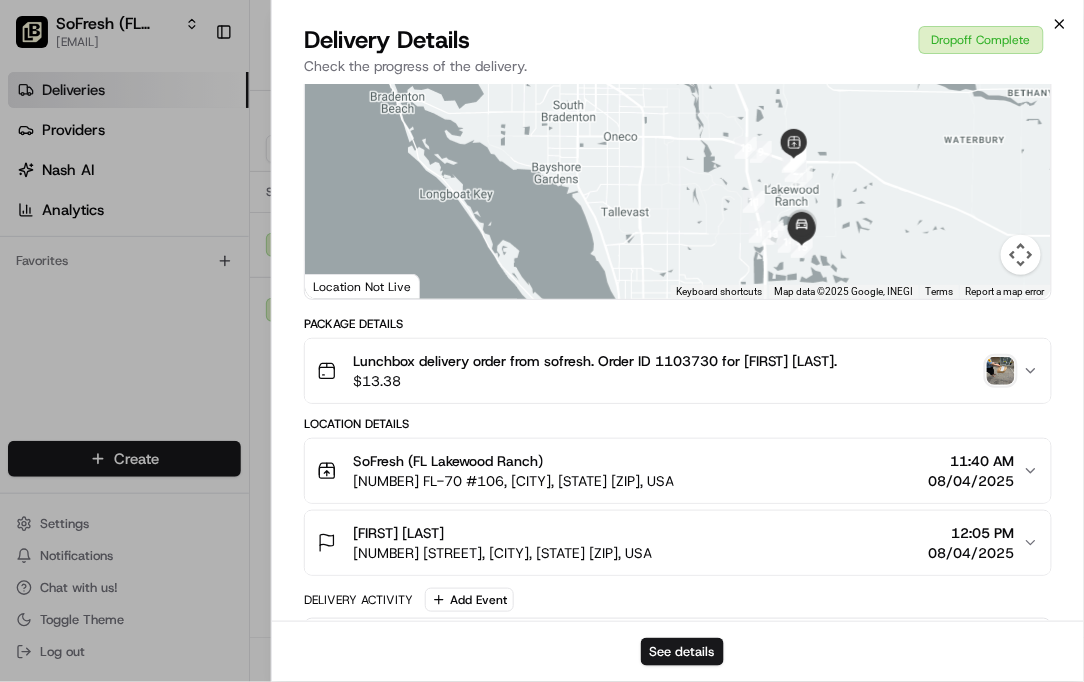 click 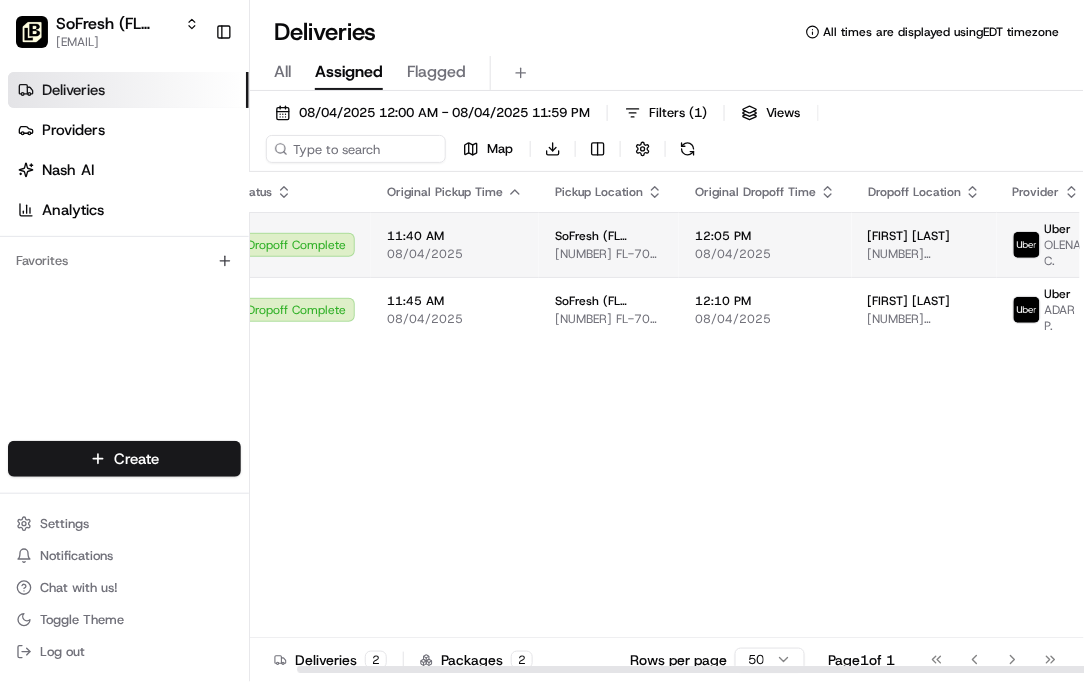 scroll, scrollTop: 0, scrollLeft: 23, axis: horizontal 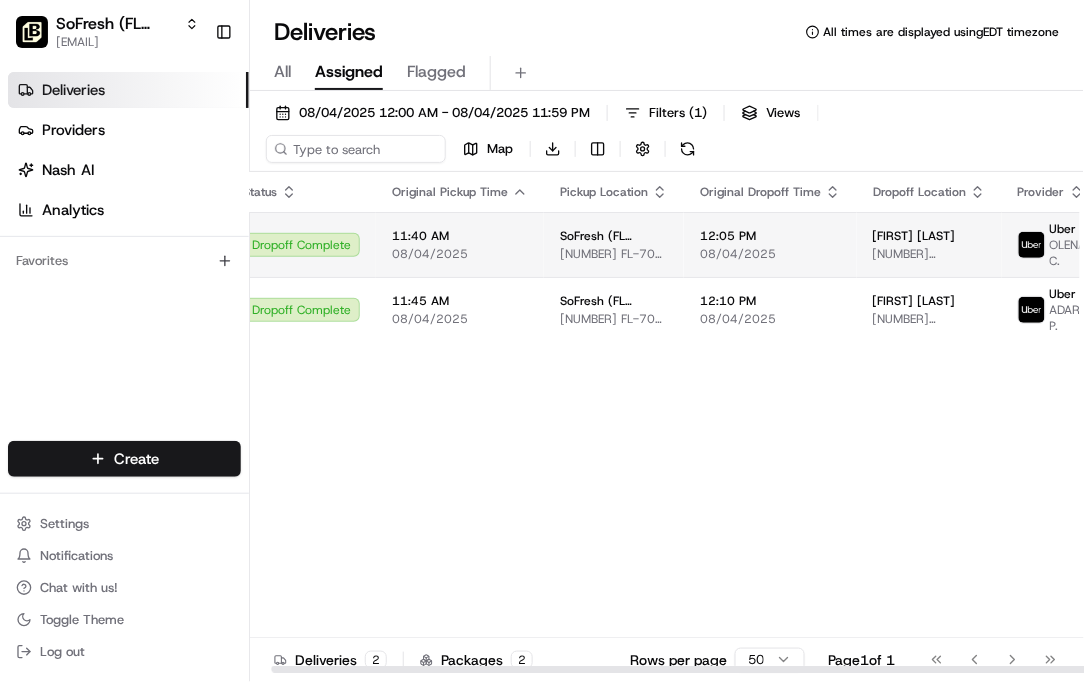 click on "12:05 PM" at bounding box center (770, 236) 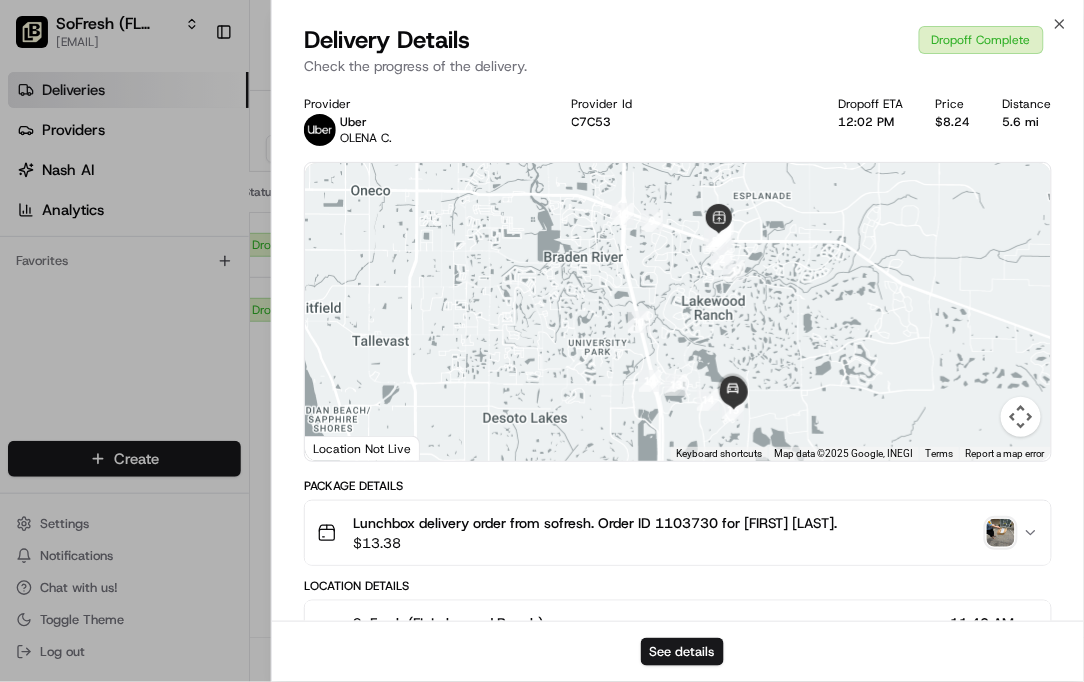 click at bounding box center (1001, 533) 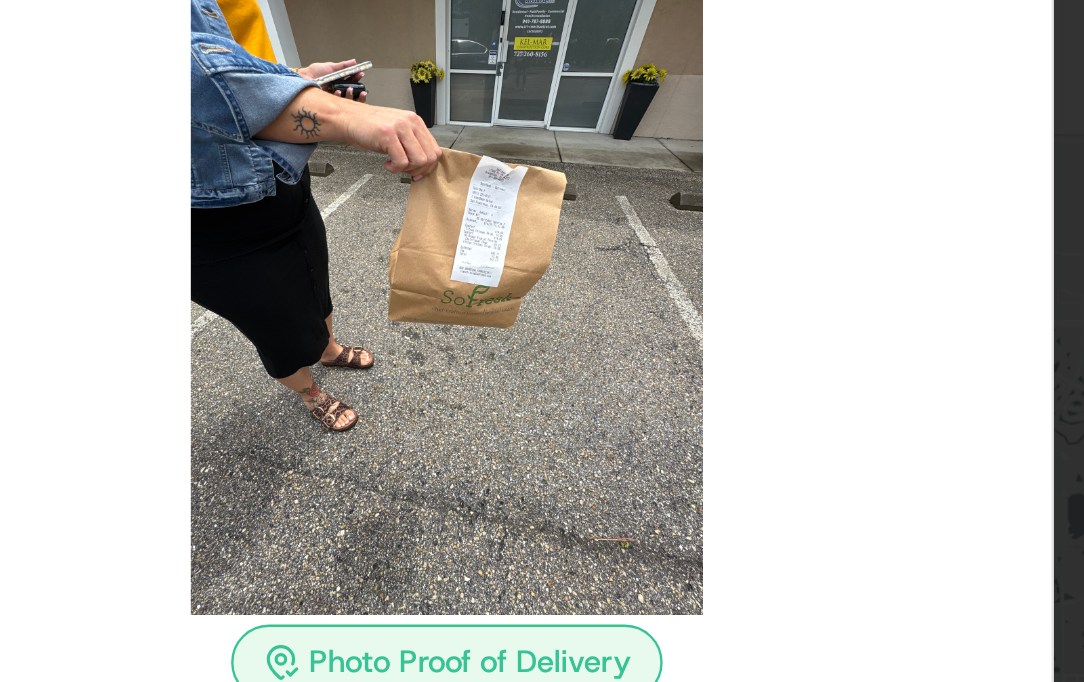 type 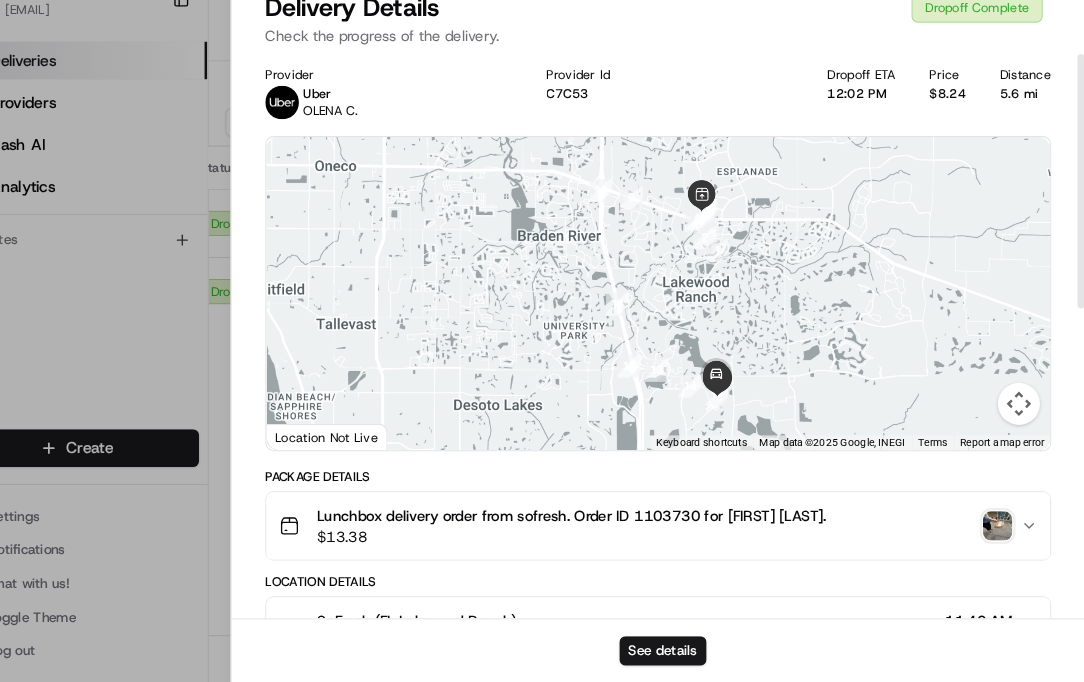 scroll, scrollTop: 0, scrollLeft: 0, axis: both 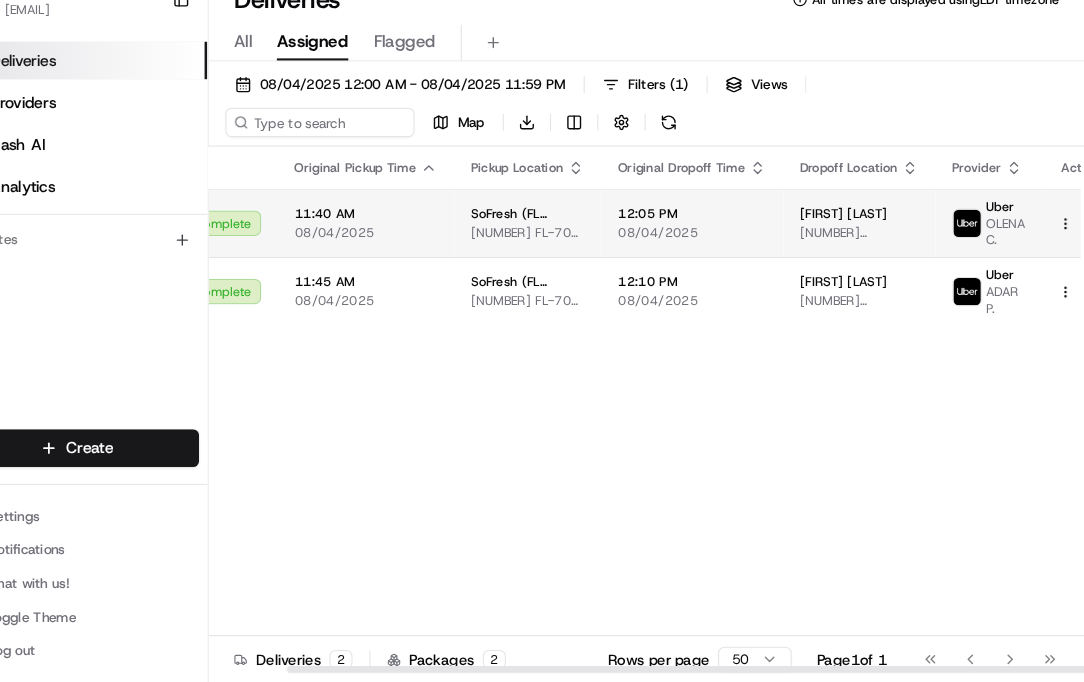 click on "12:05 PM" at bounding box center (710, 236) 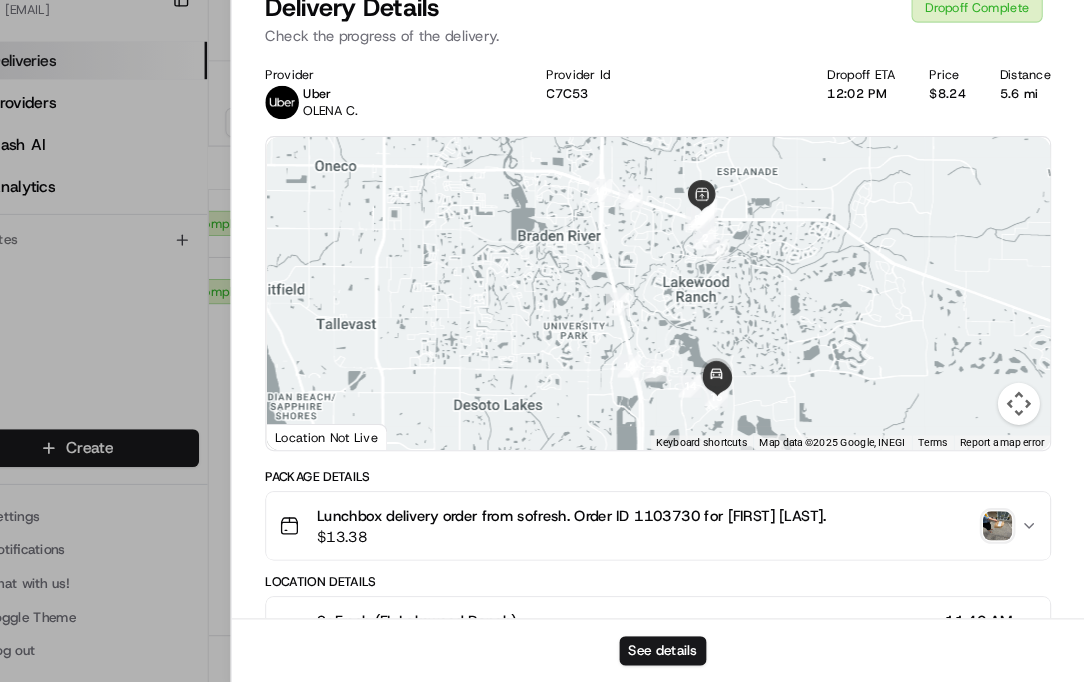 click at bounding box center [1001, 533] 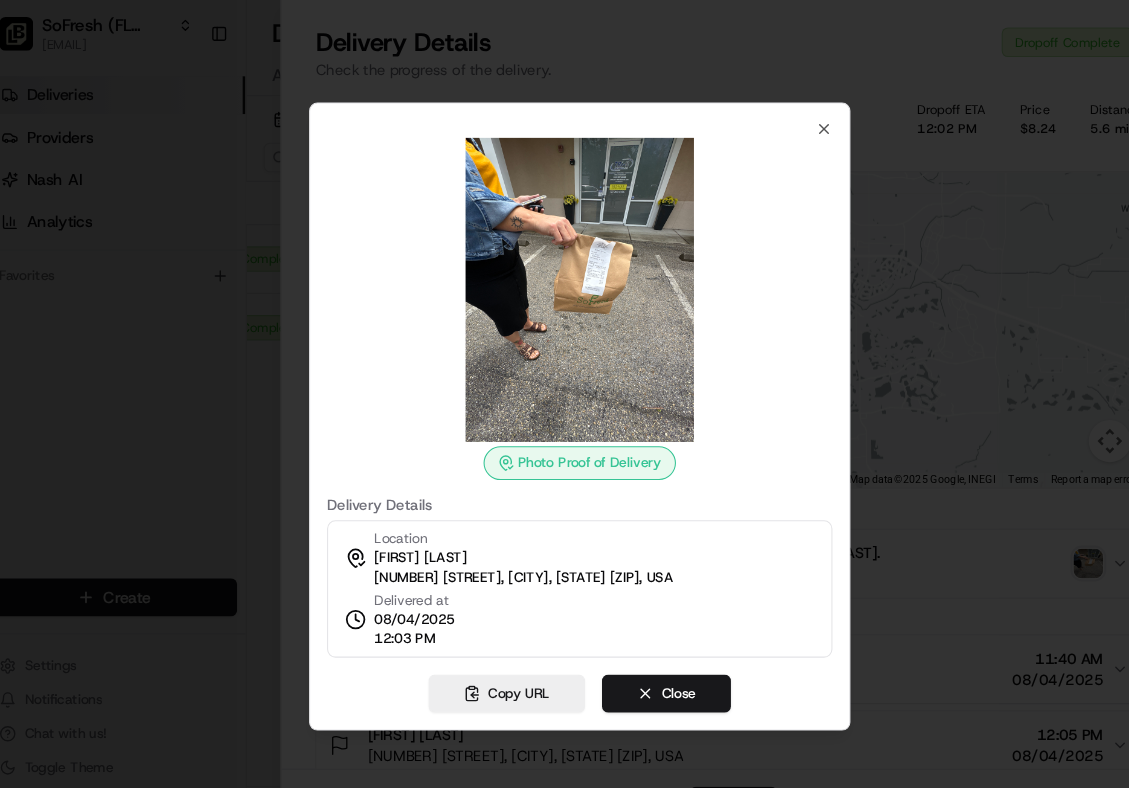 scroll, scrollTop: 0, scrollLeft: 64, axis: horizontal 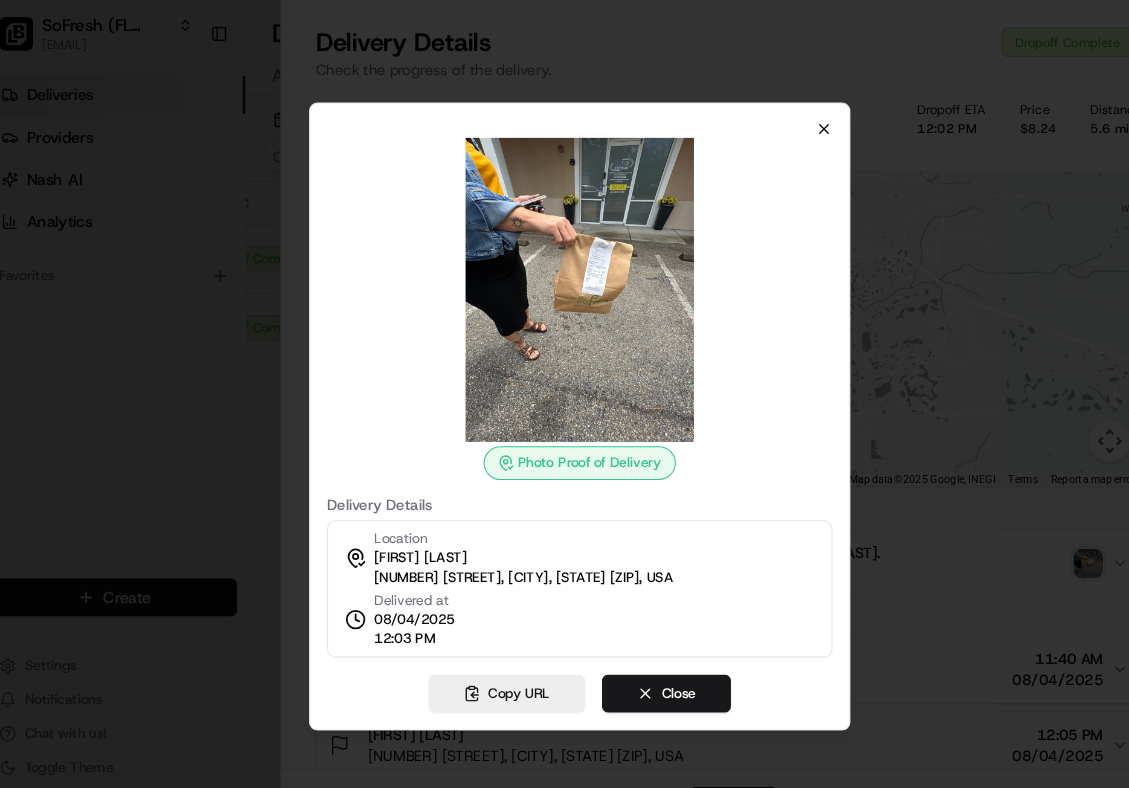 click 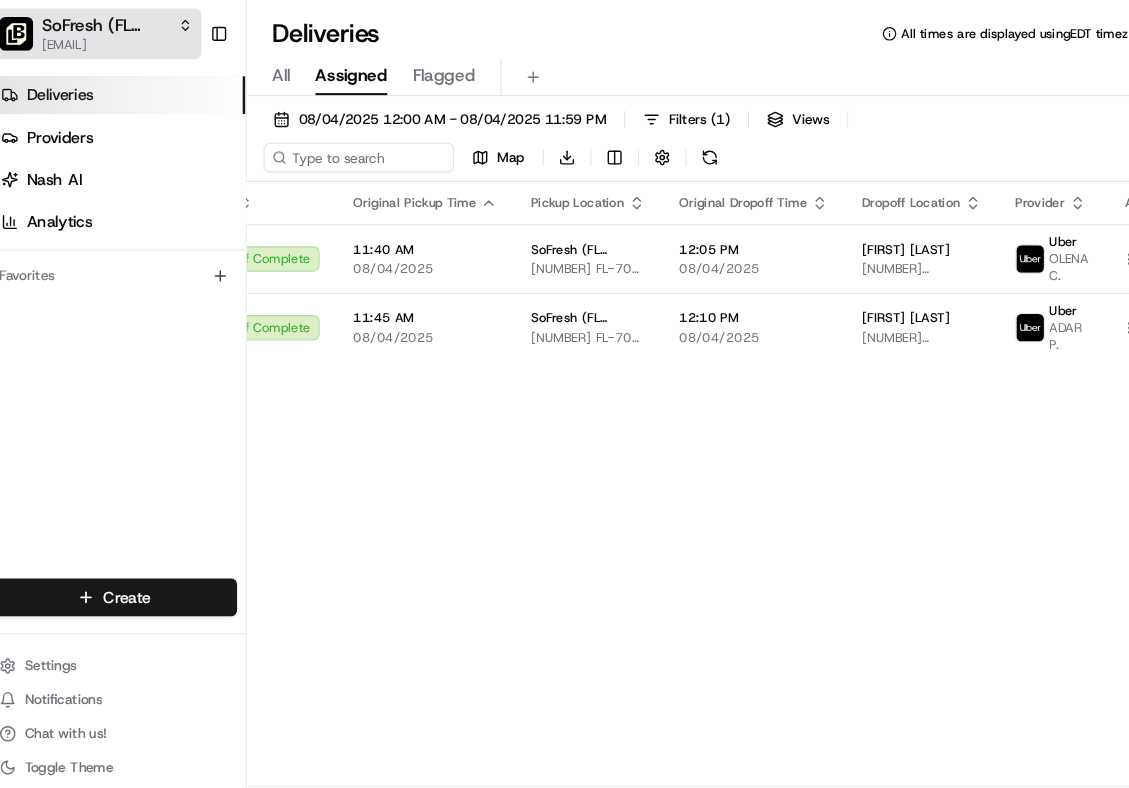 click on "SoFresh (FL Lakewood Ranch)" at bounding box center (116, 24) 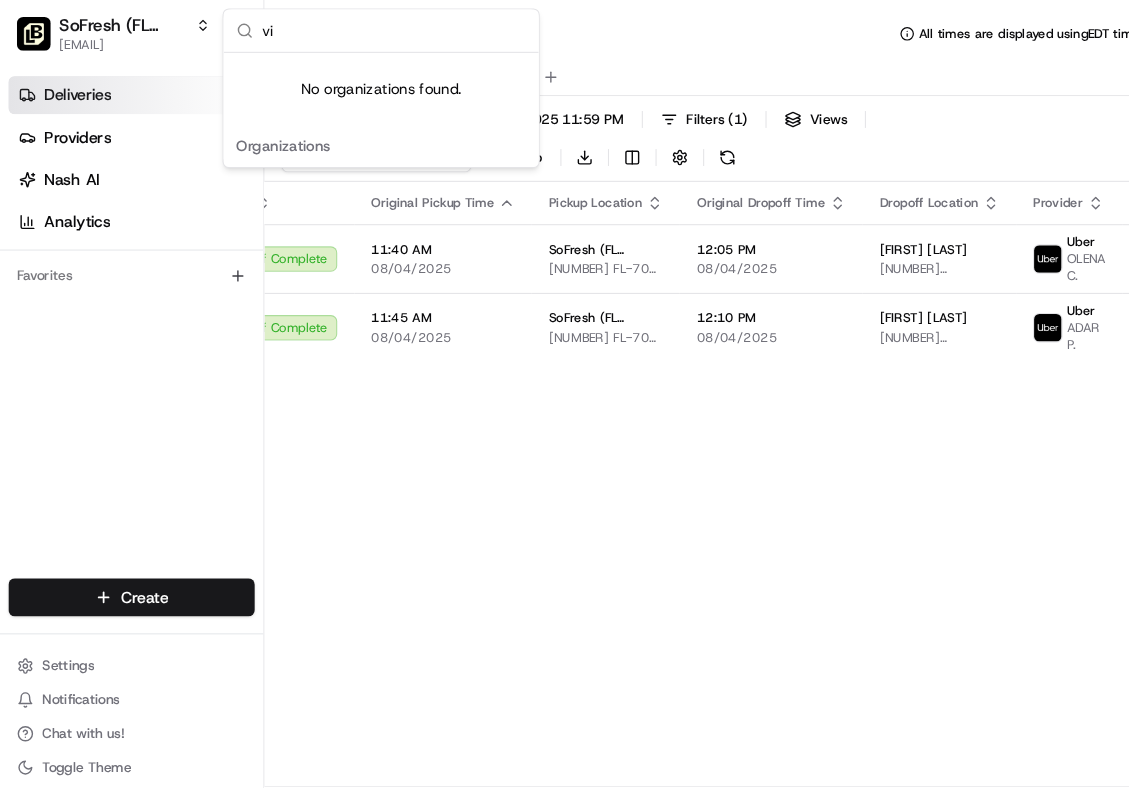 type on "v" 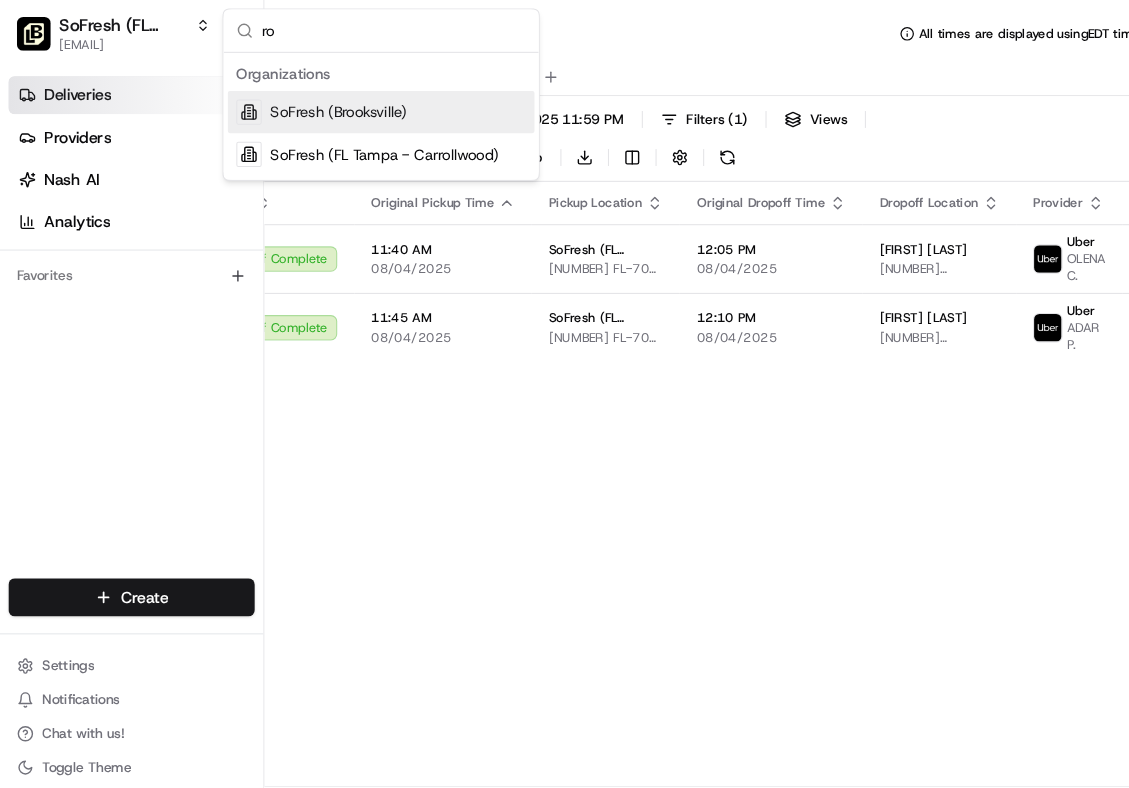 type on "r" 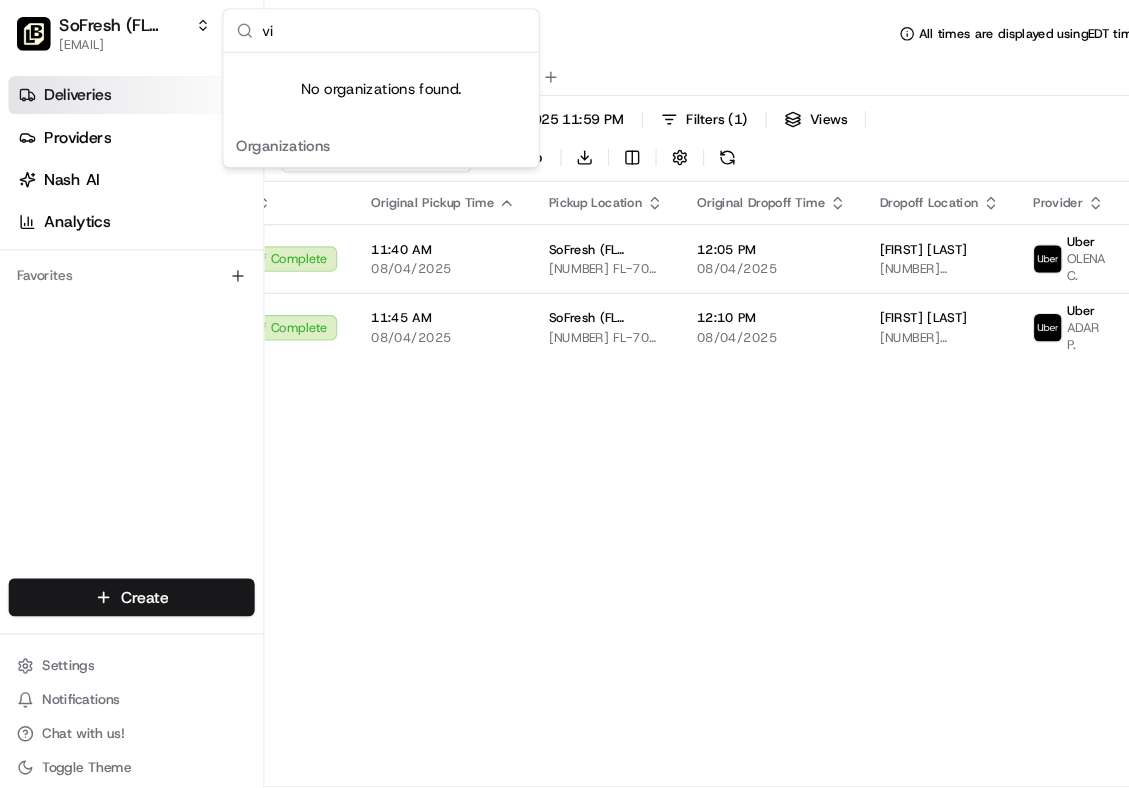 type on "v" 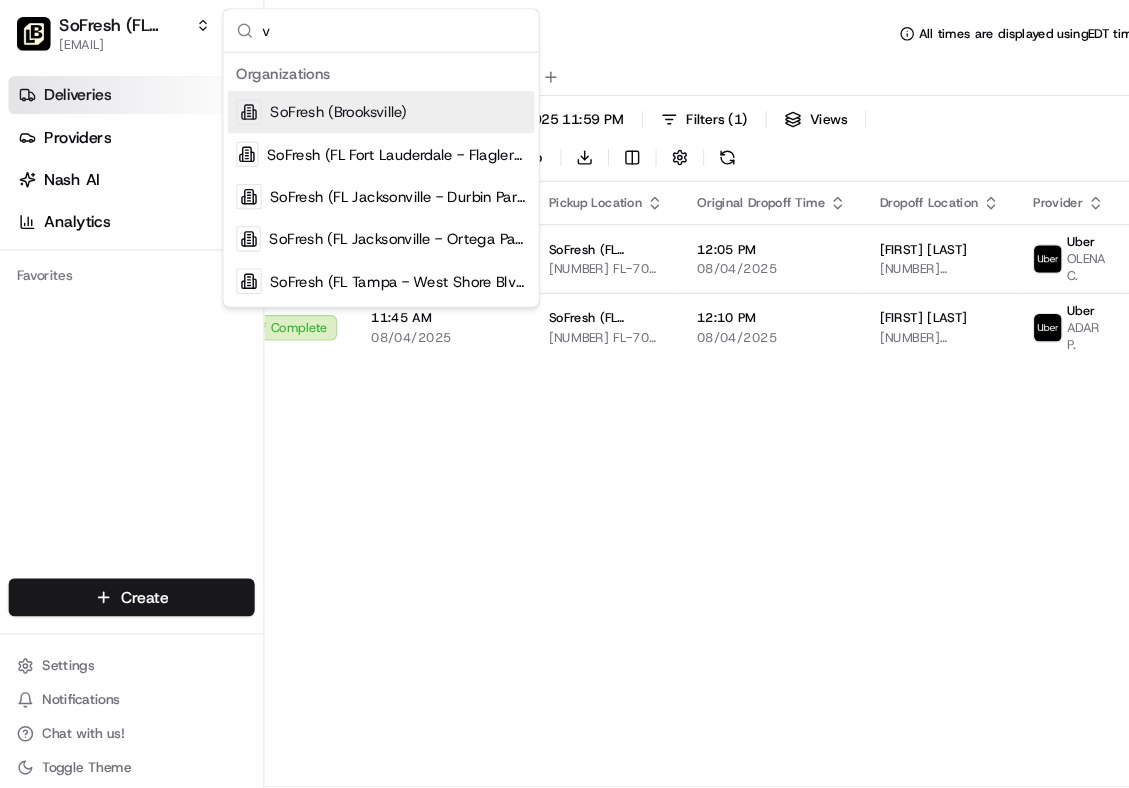 type 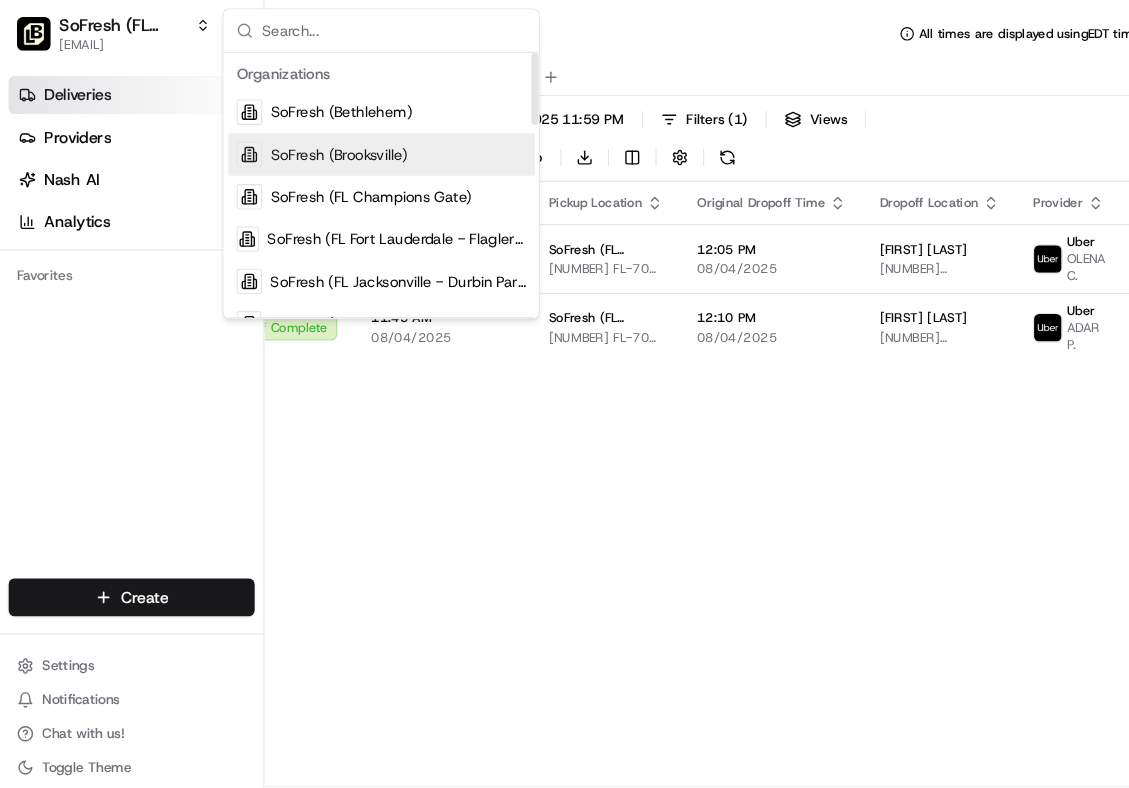 scroll, scrollTop: 0, scrollLeft: 0, axis: both 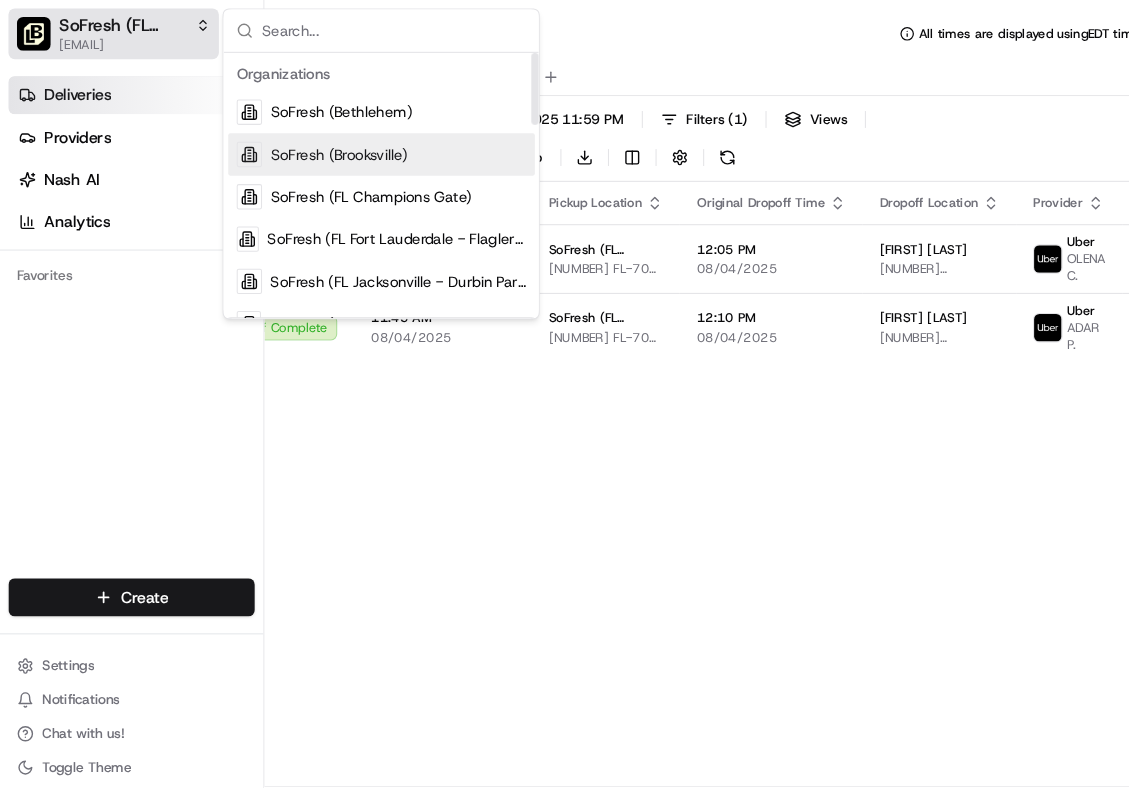 click on "SoFresh (FL Lakewood Ranch)" at bounding box center (116, 24) 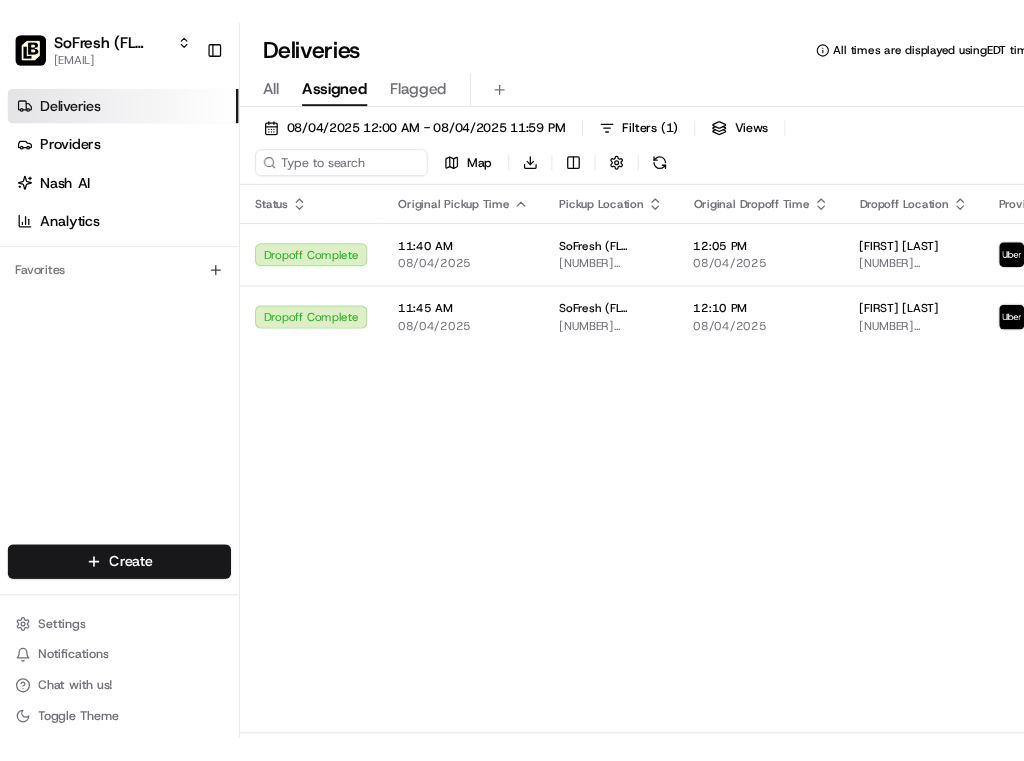 scroll, scrollTop: 0, scrollLeft: 0, axis: both 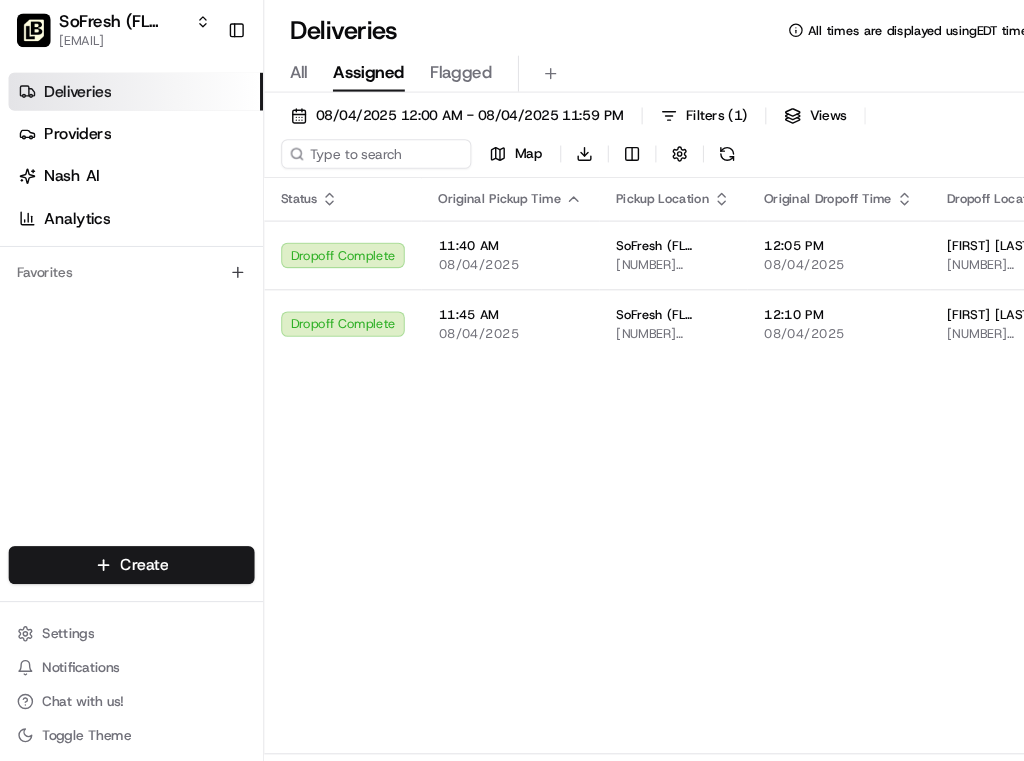 click on "Deliveries All times are displayed using EDT timezone All Assigned Flagged 08/04/2025 12:00 AM - 08/04/2025 11:59 PM Filters ( 1 ) Views Map Download Status Original Pickup Time Pickup Location Original Dropoff Time Dropoff Location Provider Action Dropoff Complete 11:40 AM 08/04/2025 SoFresh (FL Lakewood Ranch) [NUMBER] [STREET] [NUMBER], [CITY], [STATE] [POSTAL_CODE], [COUNTRY] 12:05 PM 08/04/2025 [FIRST] [LAST] [NUMBER] [STREET], [CITY], [STATE] [POSTAL_CODE], [COUNTRY] Uber OLENA C. Dropoff Complete 11:45 AM 08/04/2025 SoFresh (FL Lakewood Ranch) [NUMBER] [STREET] [NUMBER], [CITY], [STATE] [POSTAL_CODE], [COUNTRY] 12:10 PM 08/04/2025 [FIRST] [LAST] [NUMBER] [STREET], [CITY], [STATE] [POSTAL_CODE], [COUNTRY] Uber ADAR P. Deliveries 2 Packages 2 Rows per page 50 Page 1 of 1 Go to first page Go to previous page Go to next page Go to last page" at bounding box center (637, 380) 